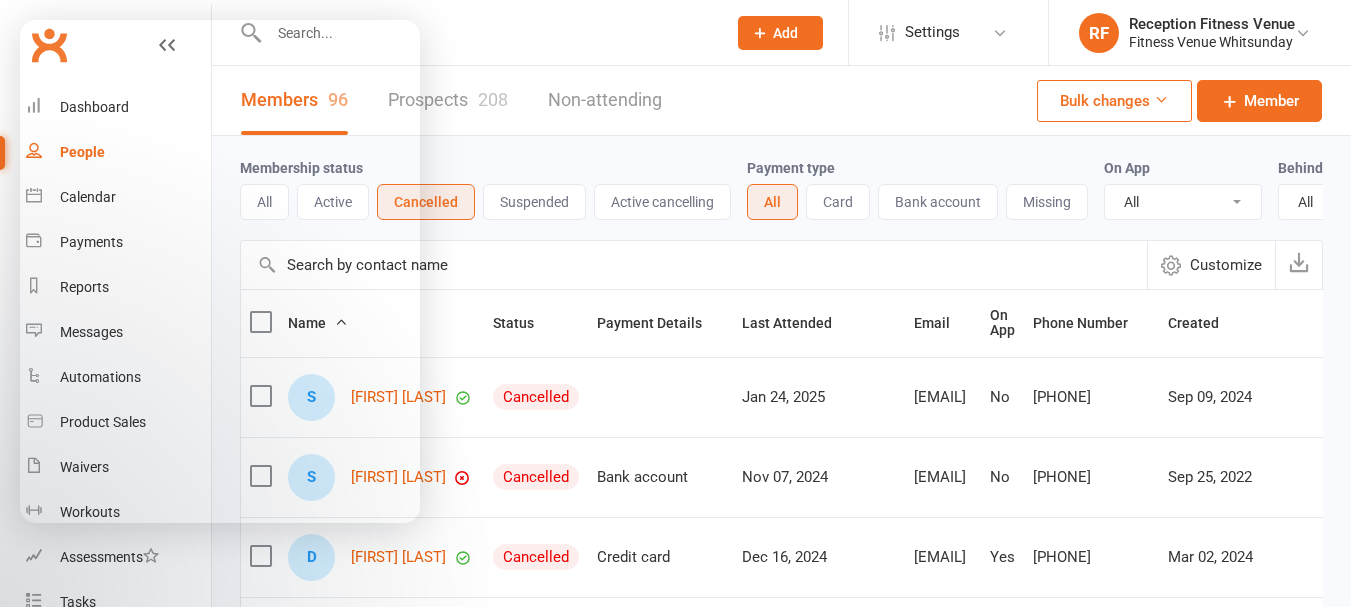 select on "100" 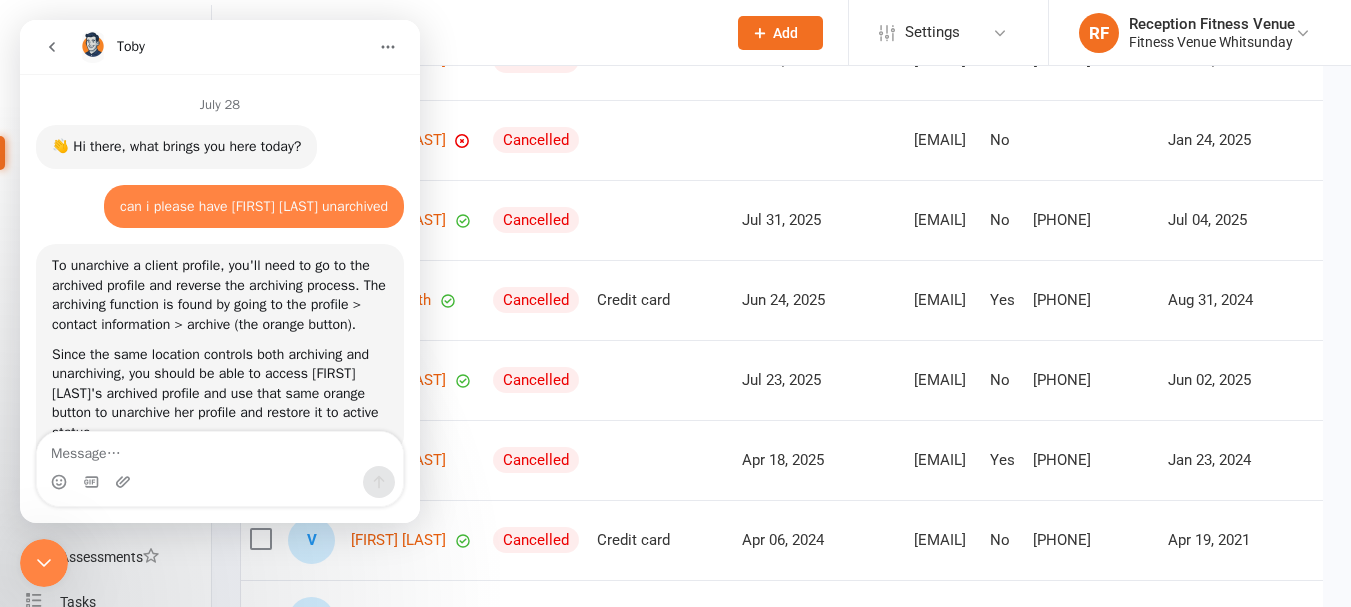 scroll, scrollTop: 0, scrollLeft: 0, axis: both 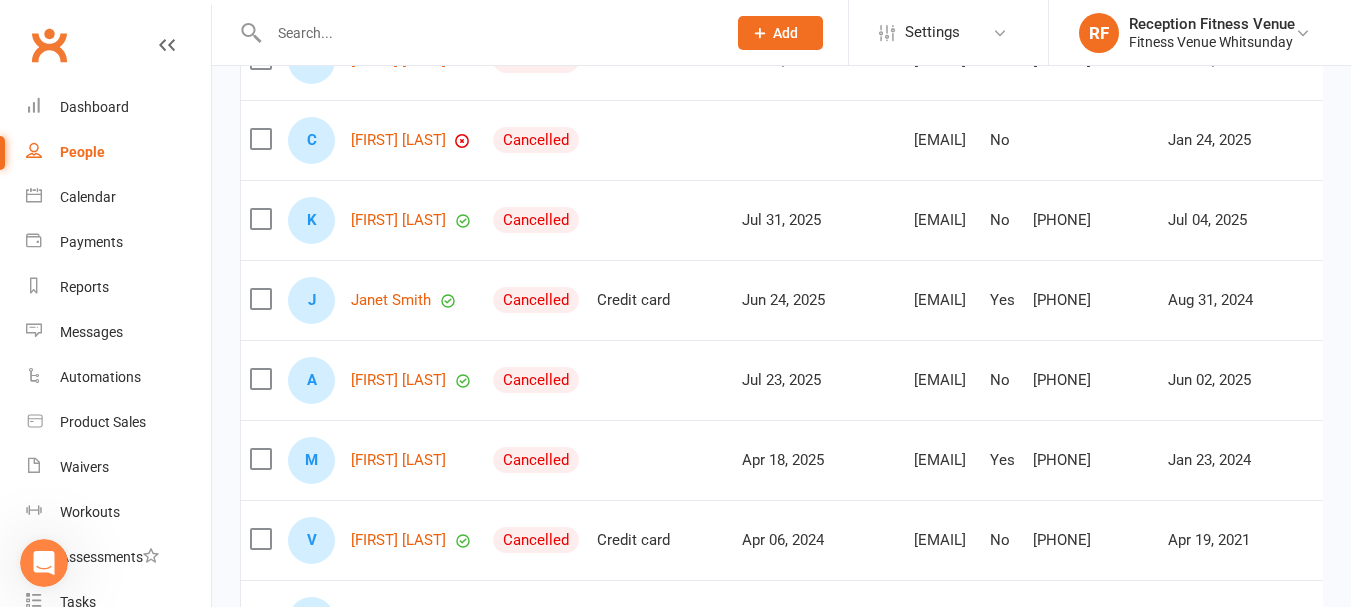 click at bounding box center (487, 33) 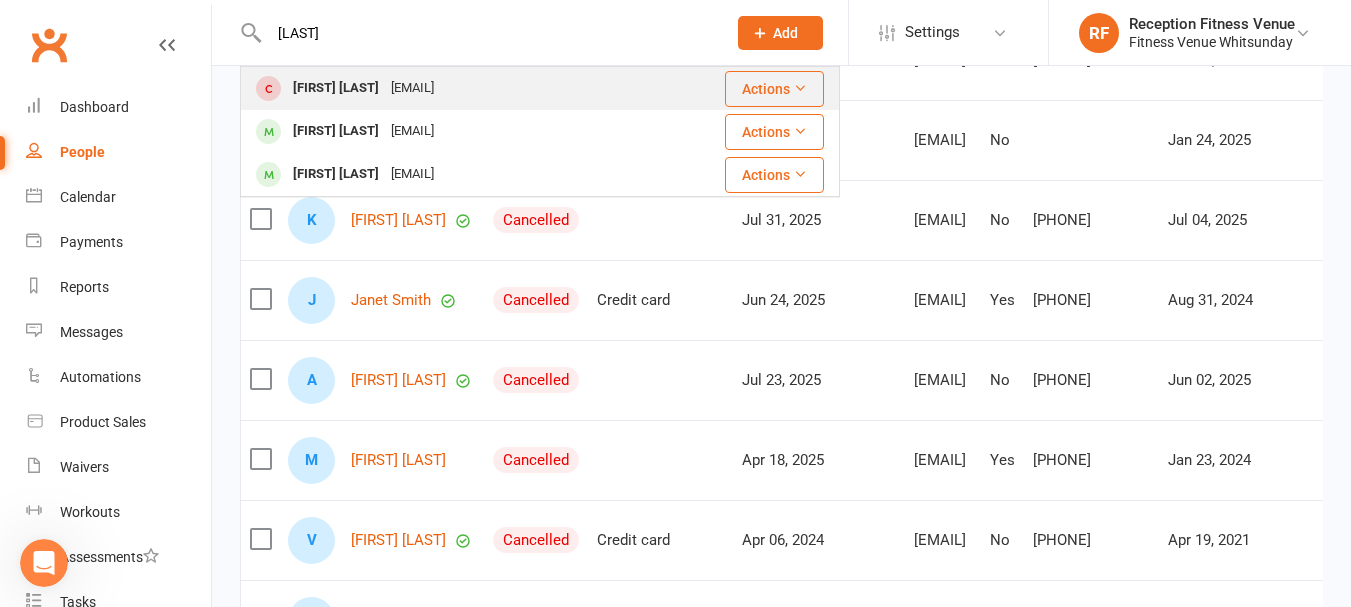 type on "[LAST]" 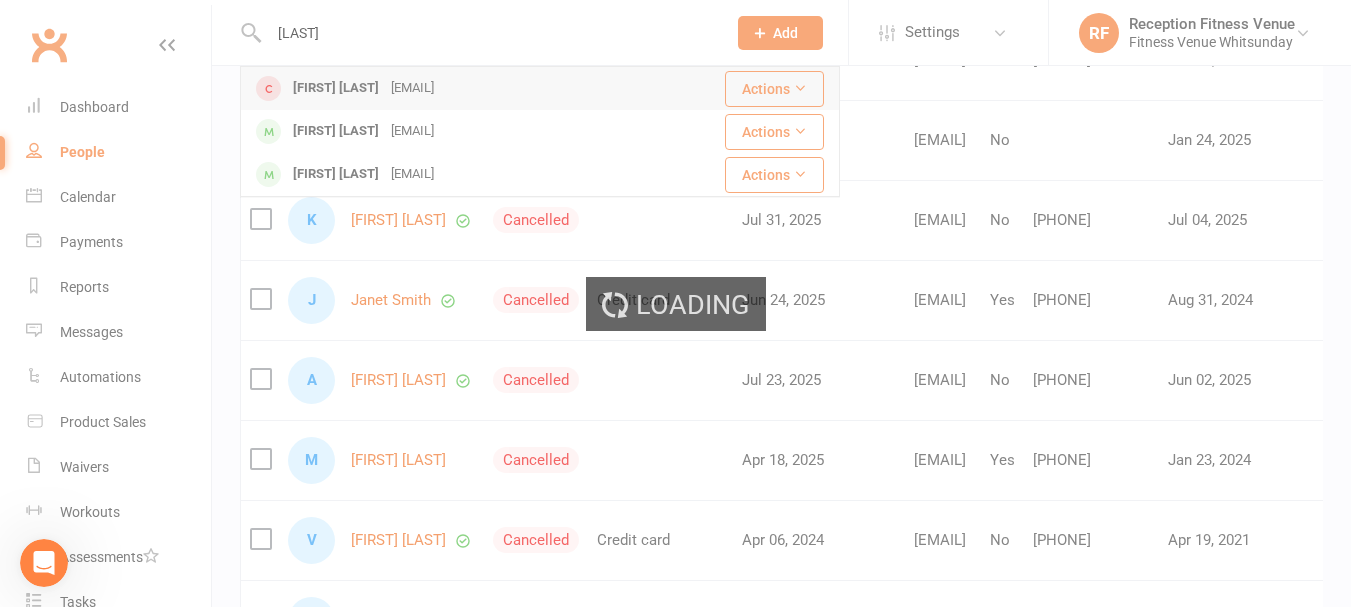 type 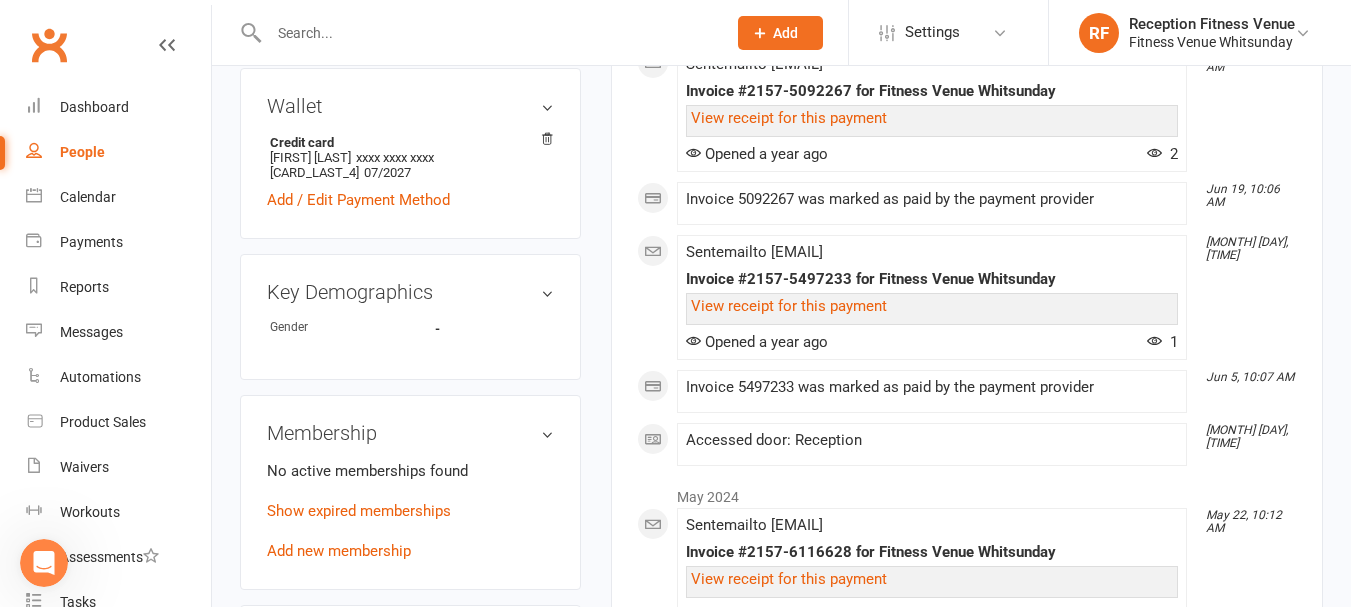 scroll, scrollTop: 800, scrollLeft: 0, axis: vertical 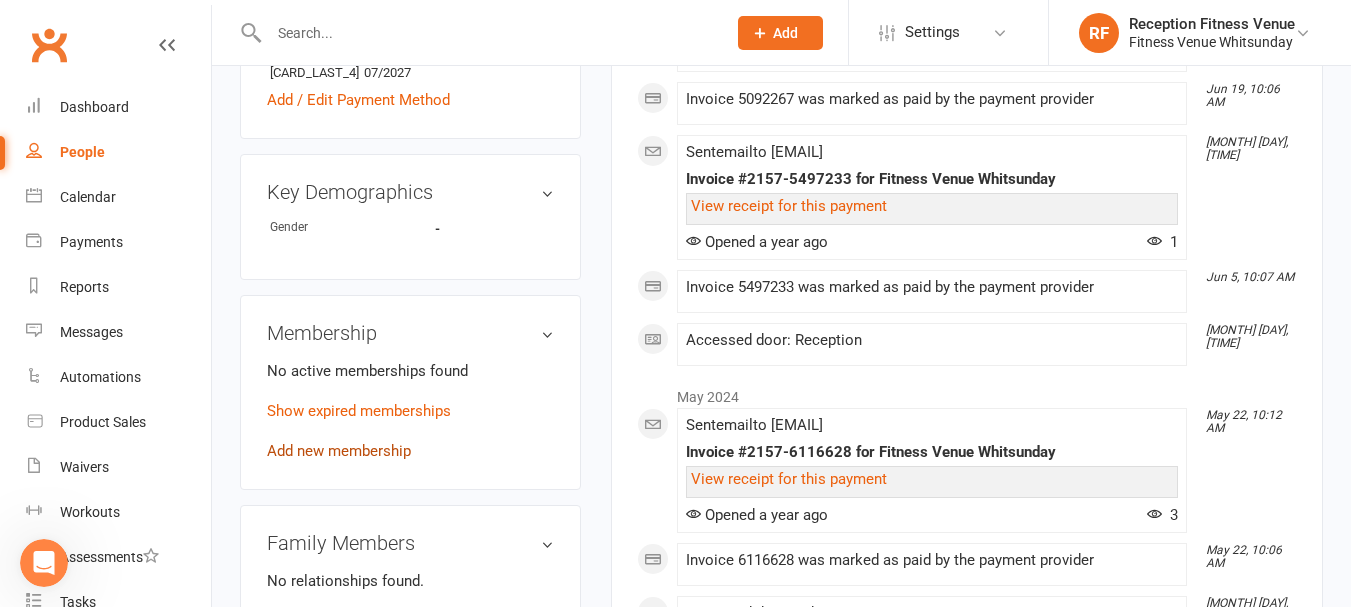 click on "Add new membership" at bounding box center [339, 451] 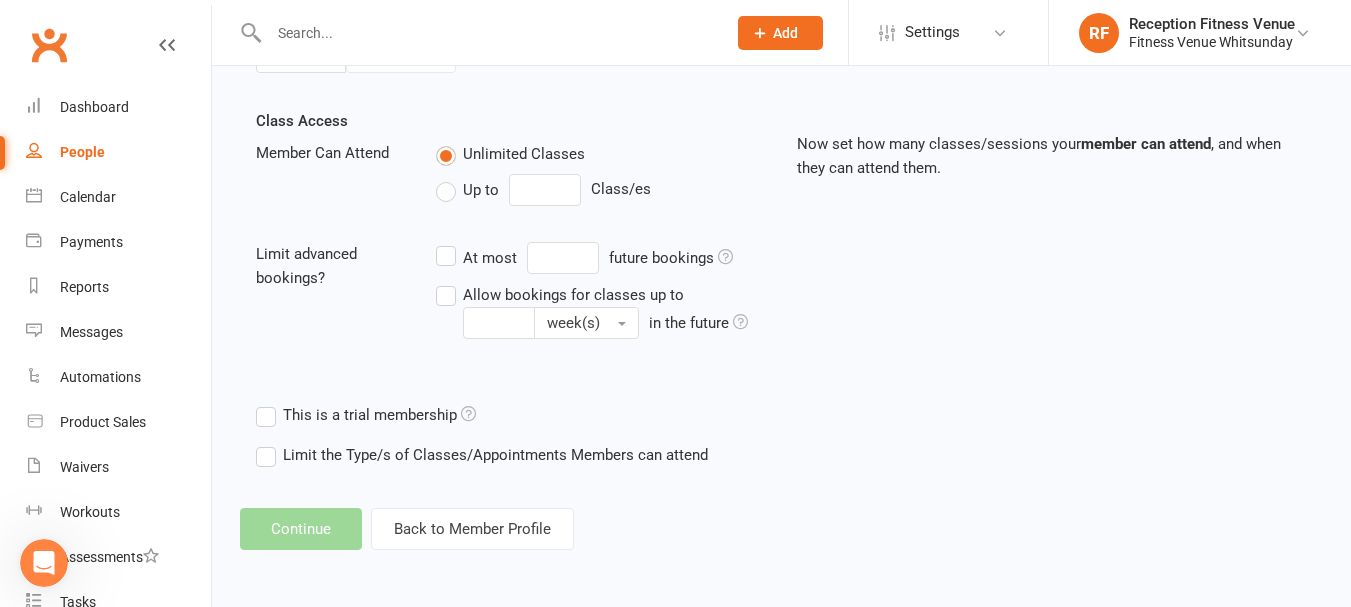 scroll, scrollTop: 0, scrollLeft: 0, axis: both 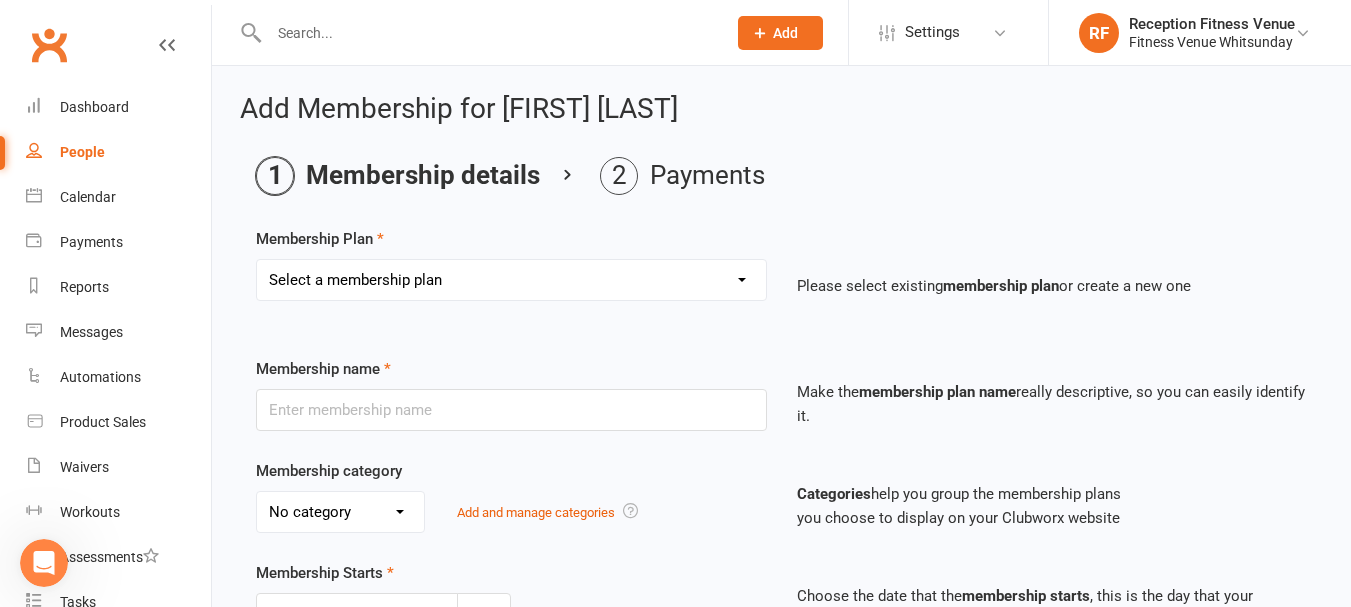 click on "Select a membership plan Create new Membership Plan Regular Access Ongoing Regular Ongoing Mates Rates Base Rate 1 month Select Rate 1 Month 3 Months 6 Months 12 months 10 Pass 10 Pass Select 1 Week Workcover 8 Week Challenge FV Staff 1 Month Student Regular Kids Personal Training PAYG Student Ongoing Casual Attendance 10 Pass Student 5 Pass Infrared Sauna 1 Week Student 2 Weeks 6 Week Reset" at bounding box center [511, 280] 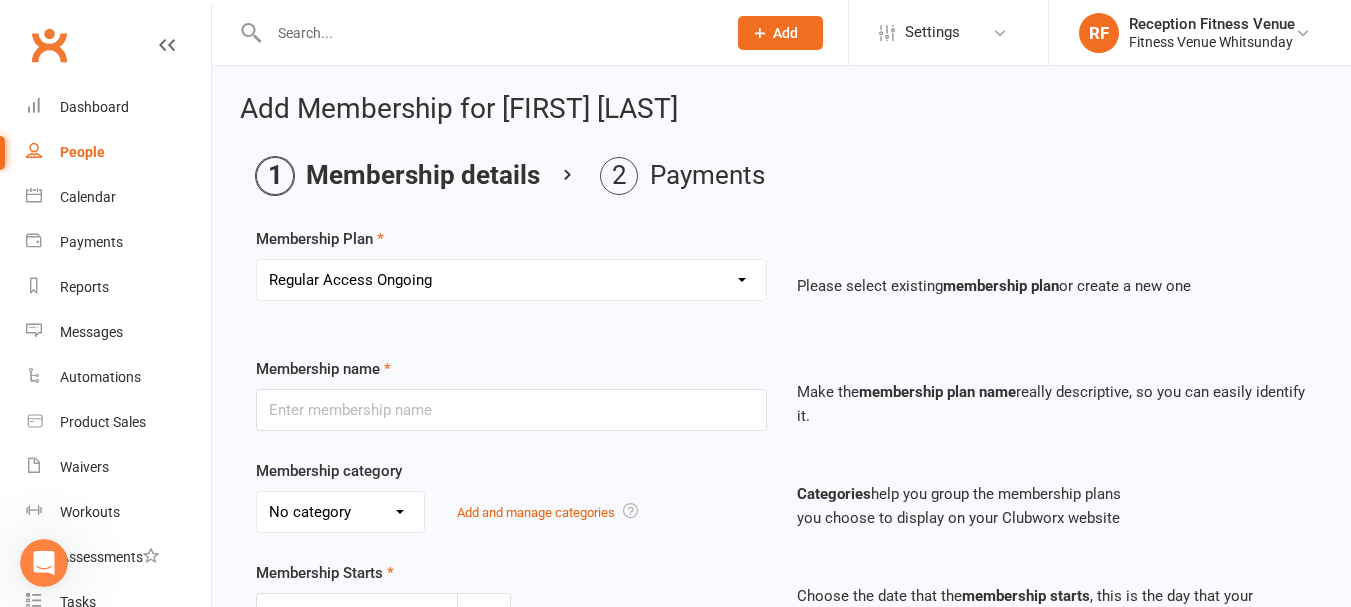 click on "Select a membership plan Create new Membership Plan Regular Access Ongoing Regular Ongoing Mates Rates Base Rate 1 month Select Rate 1 Month 3 Months 6 Months 12 months 10 Pass 10 Pass Select 1 Week Workcover 8 Week Challenge FV Staff 1 Month Student Regular Kids Personal Training PAYG Student Ongoing Casual Attendance 10 Pass Student 5 Pass Infrared Sauna 1 Week Student 2 Weeks 6 Week Reset" at bounding box center (511, 280) 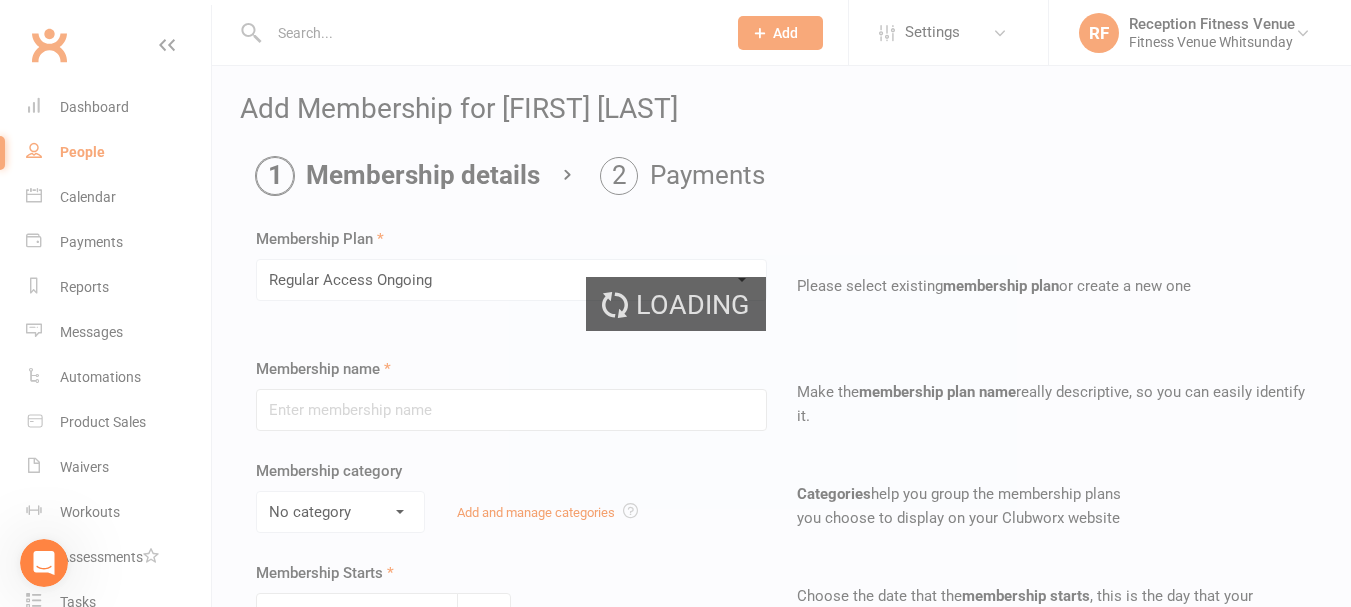 click on "Loading" at bounding box center (675, 303) 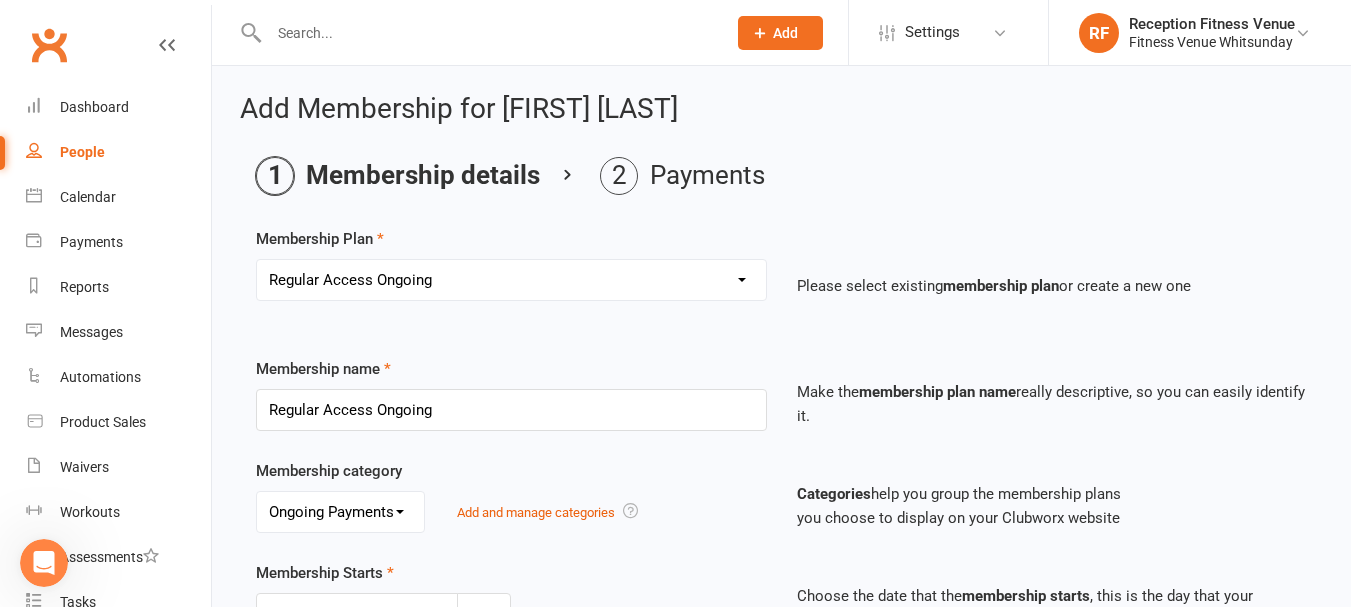 scroll, scrollTop: 664, scrollLeft: 0, axis: vertical 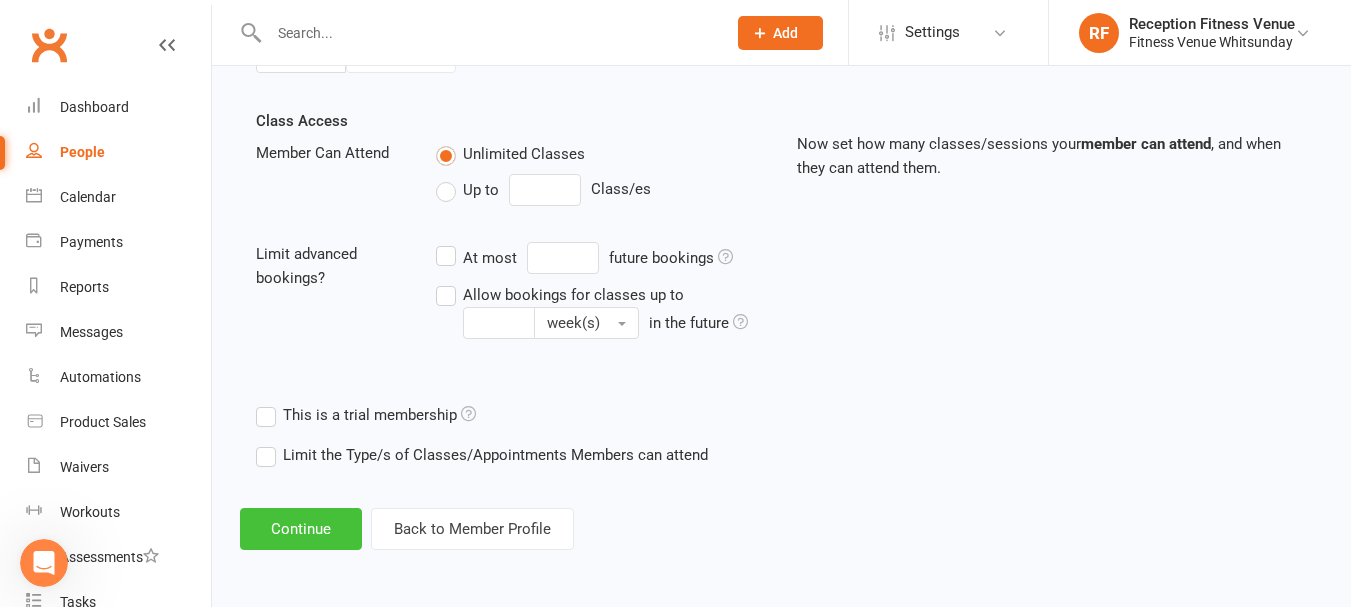 click on "Continue" at bounding box center [301, 529] 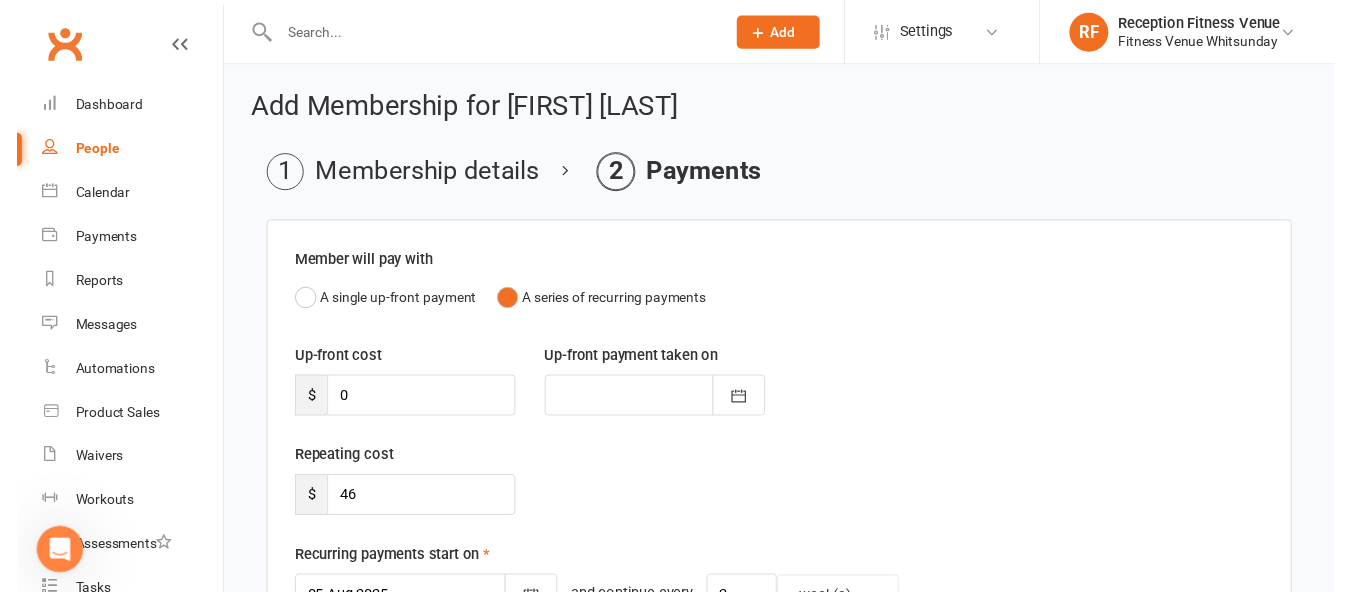 scroll, scrollTop: 800, scrollLeft: 0, axis: vertical 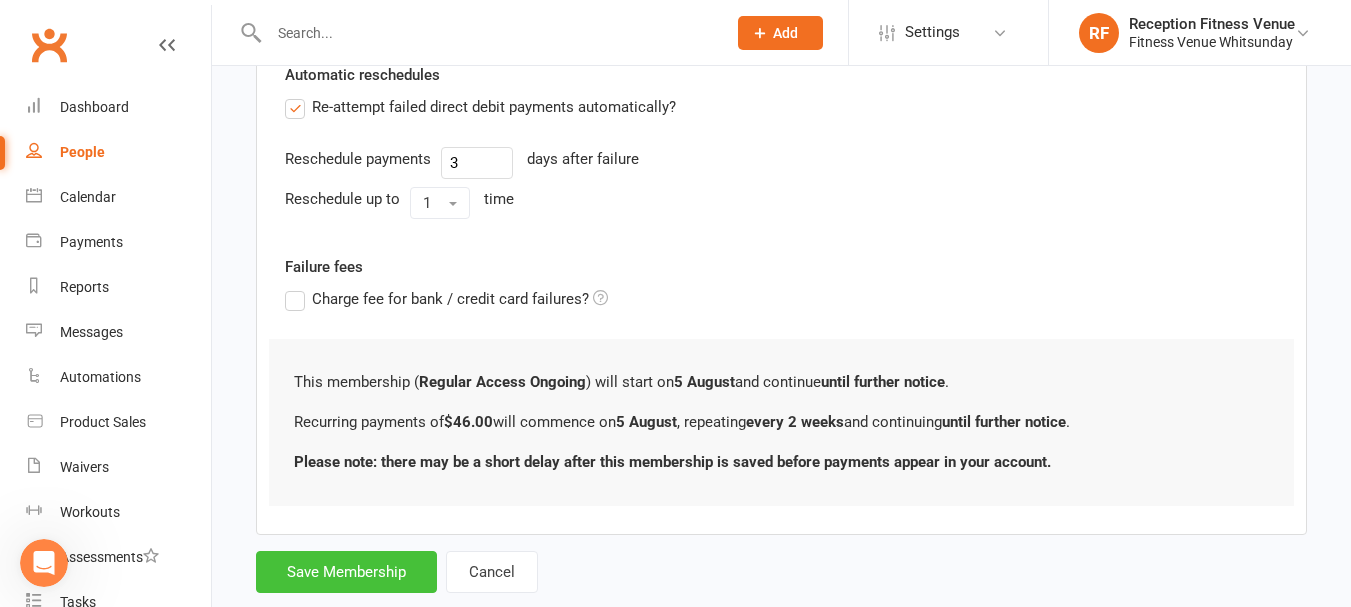 drag, startPoint x: 301, startPoint y: 568, endPoint x: 938, endPoint y: 347, distance: 674.24774 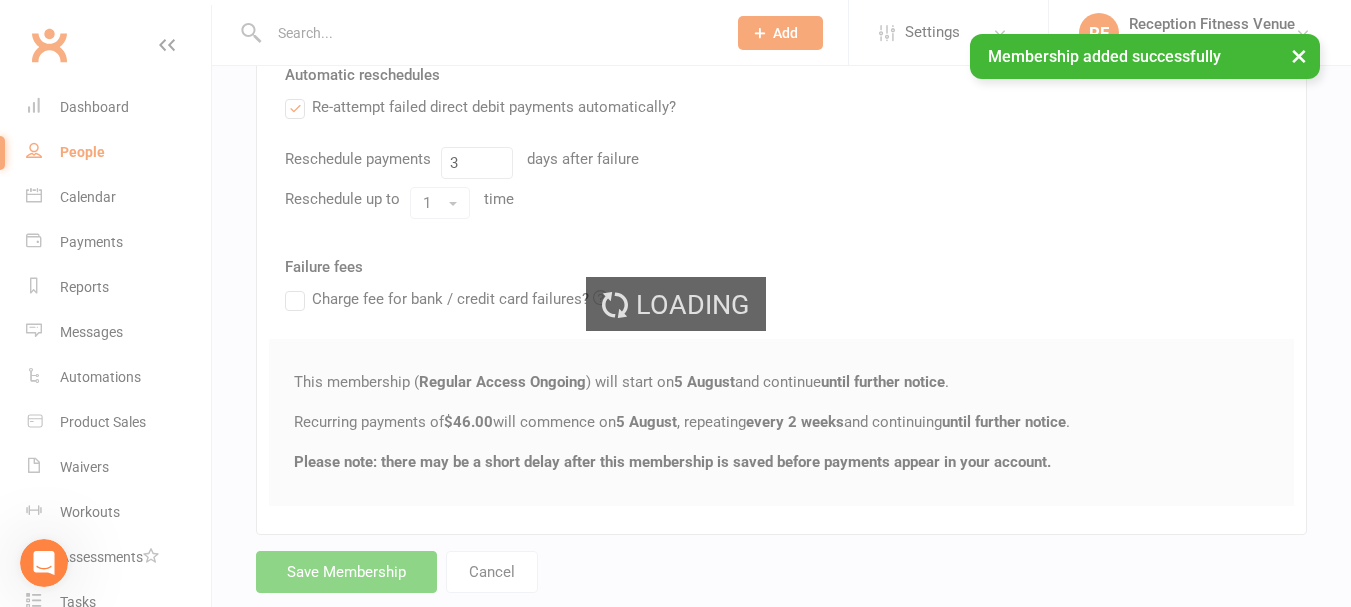 scroll, scrollTop: 2223, scrollLeft: 0, axis: vertical 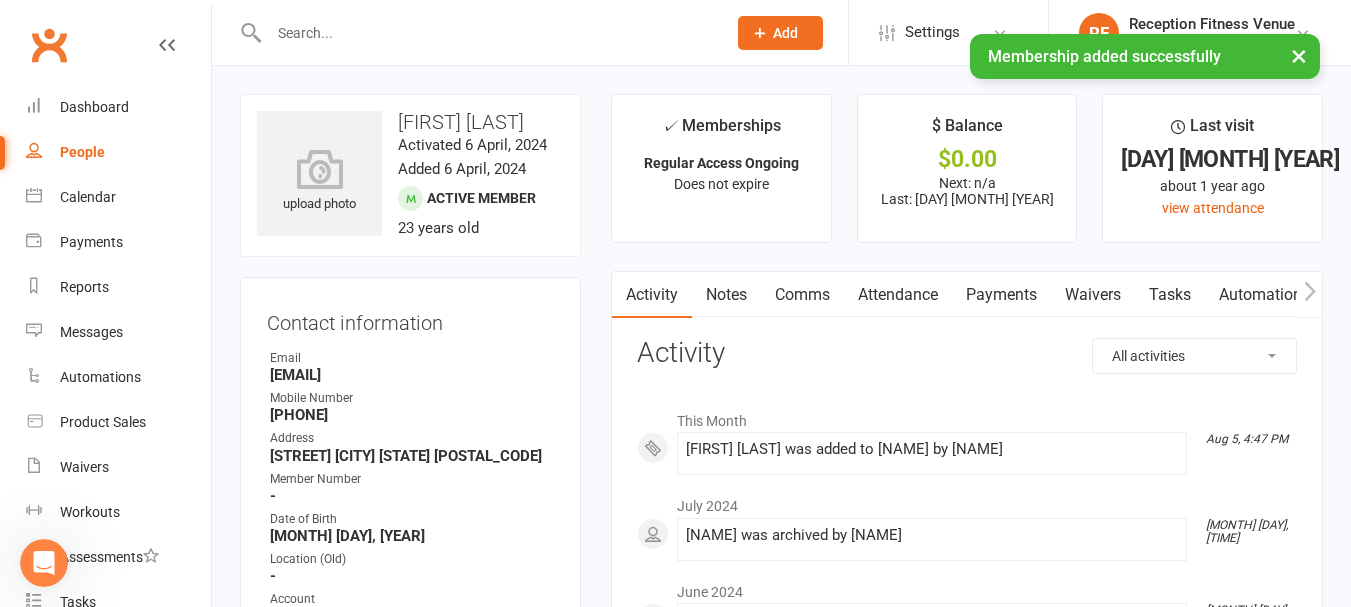 click 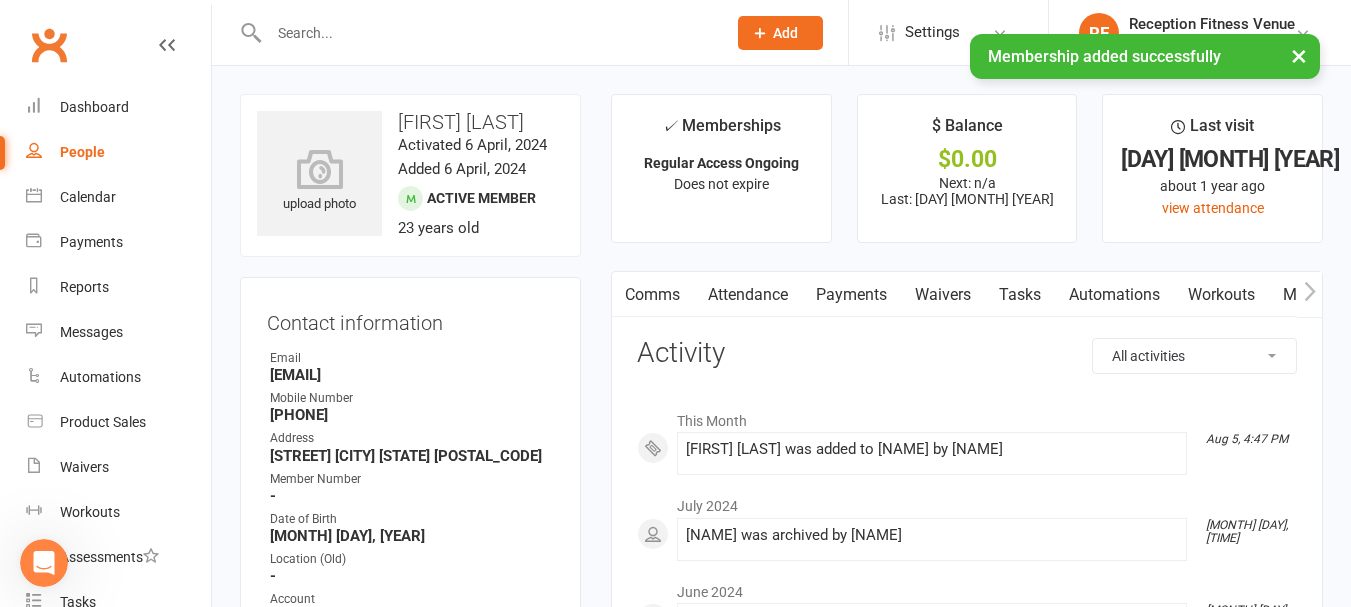 click 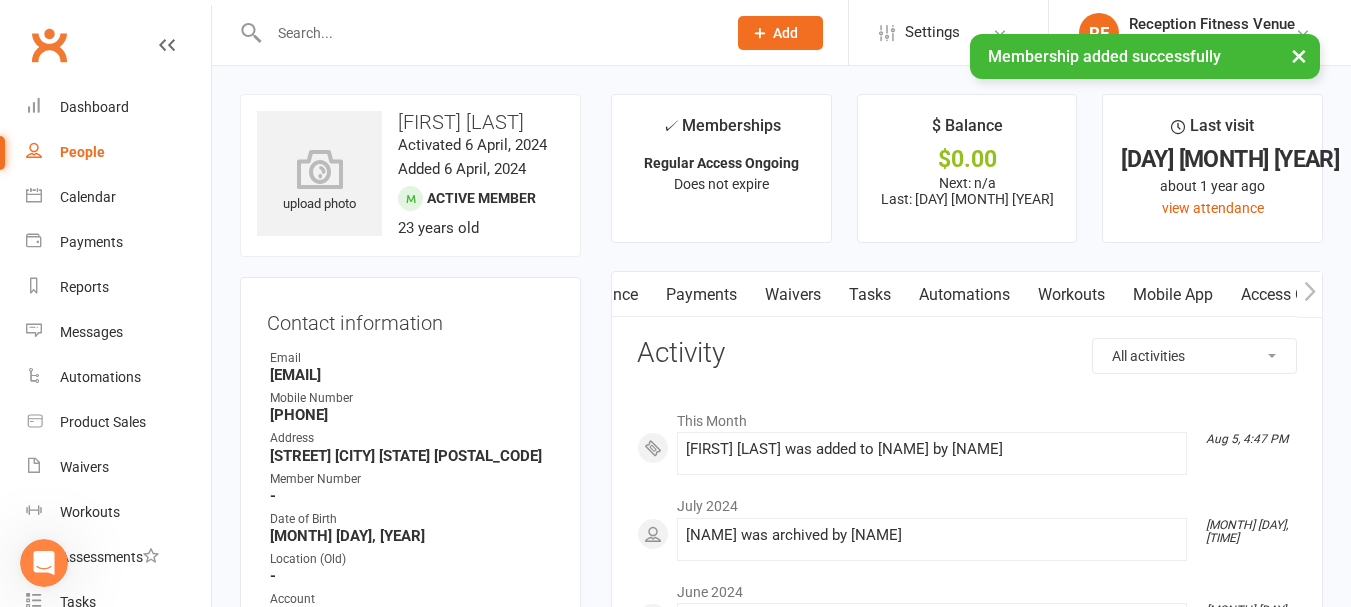 click 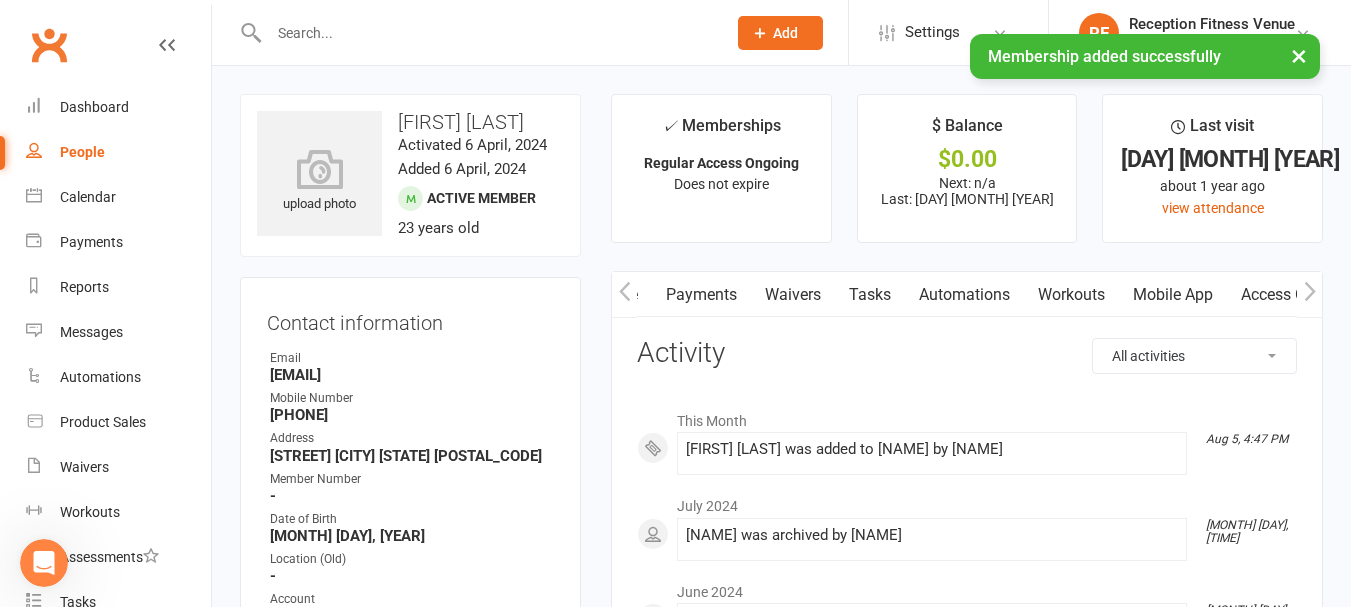 click 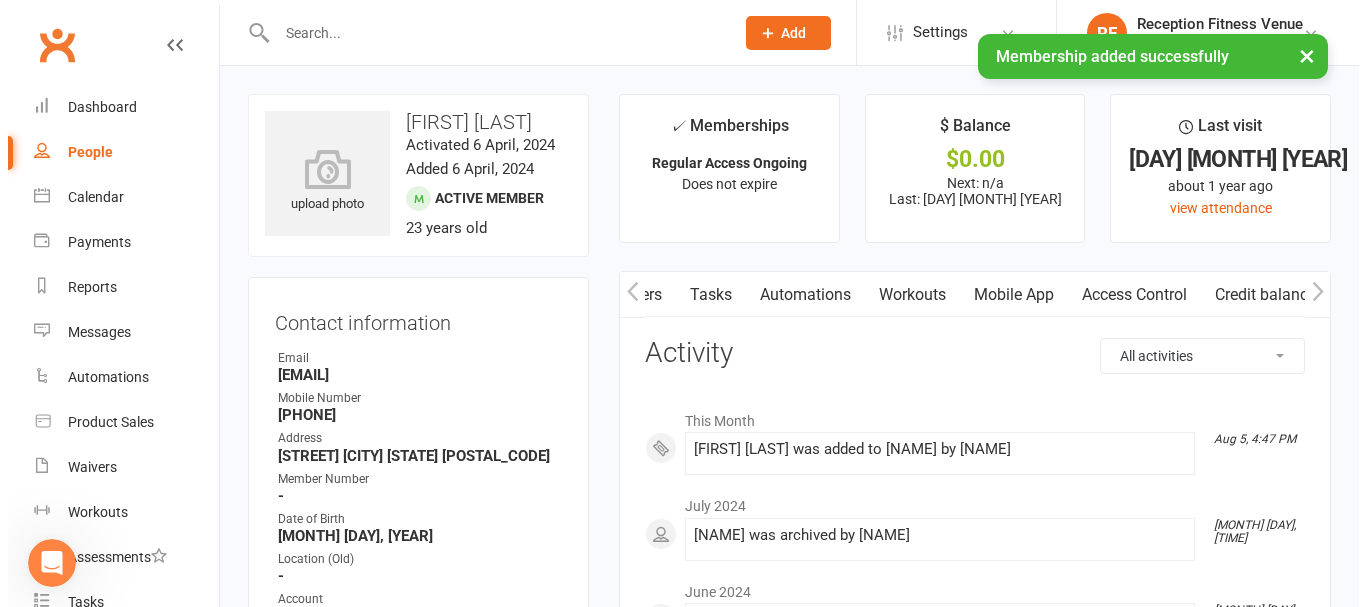 scroll, scrollTop: 0, scrollLeft: 467, axis: horizontal 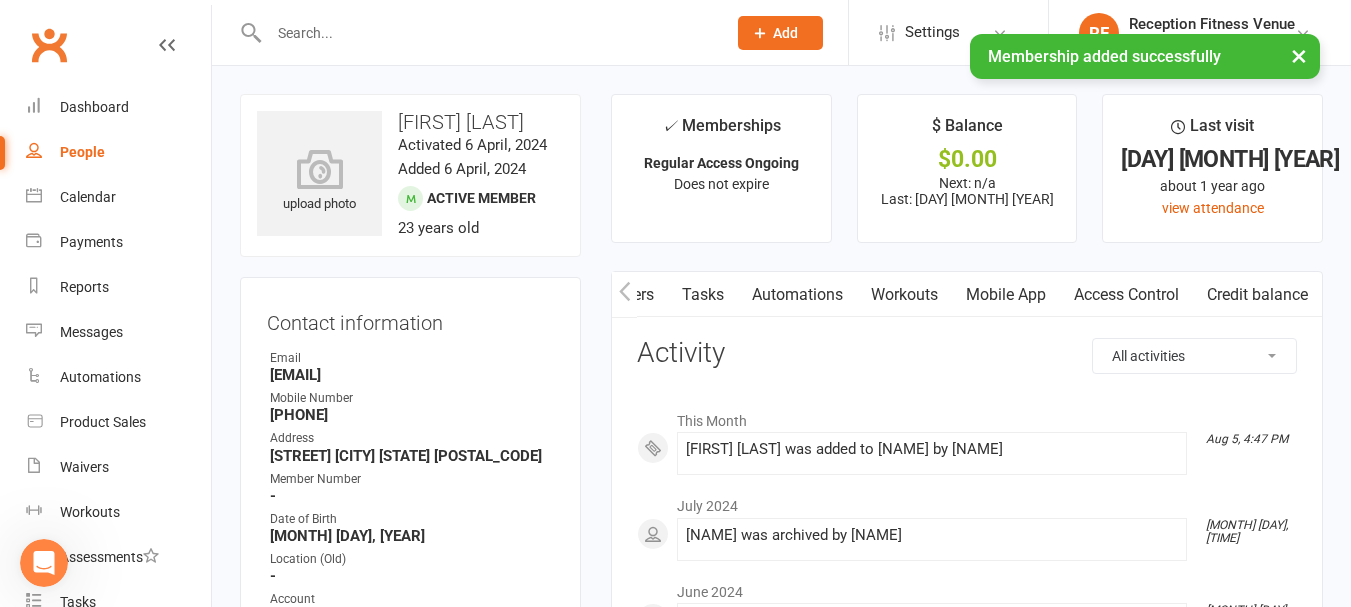 click on "Mobile App" at bounding box center (1006, 295) 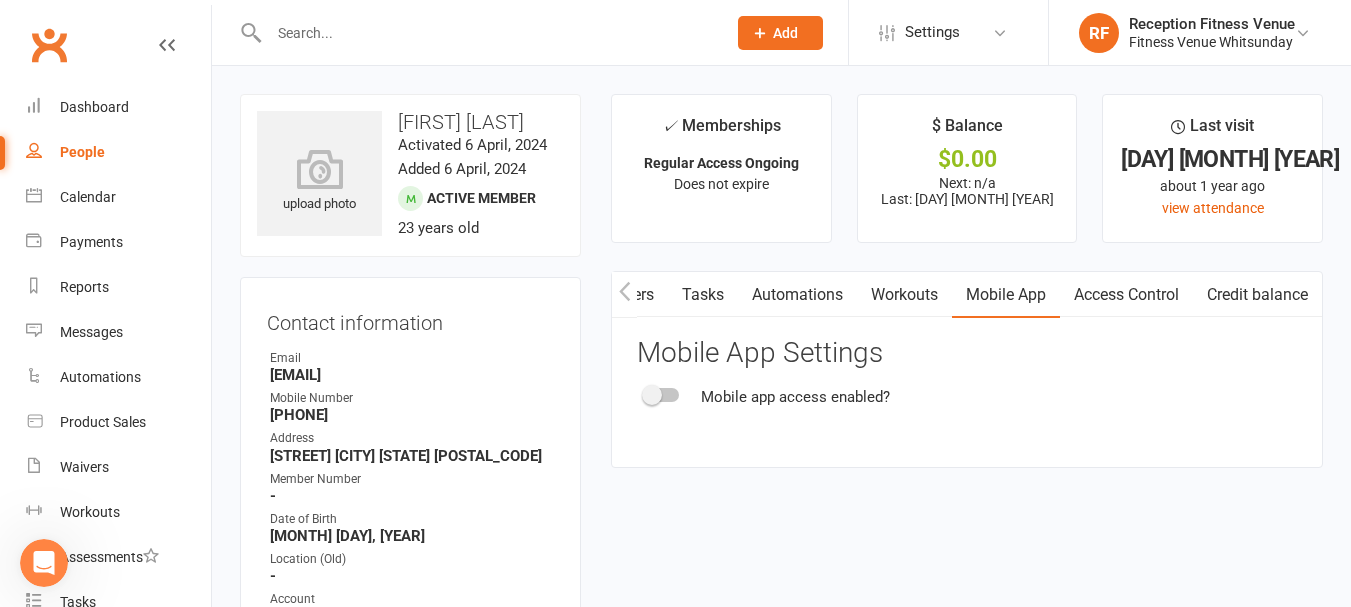click at bounding box center [662, 395] 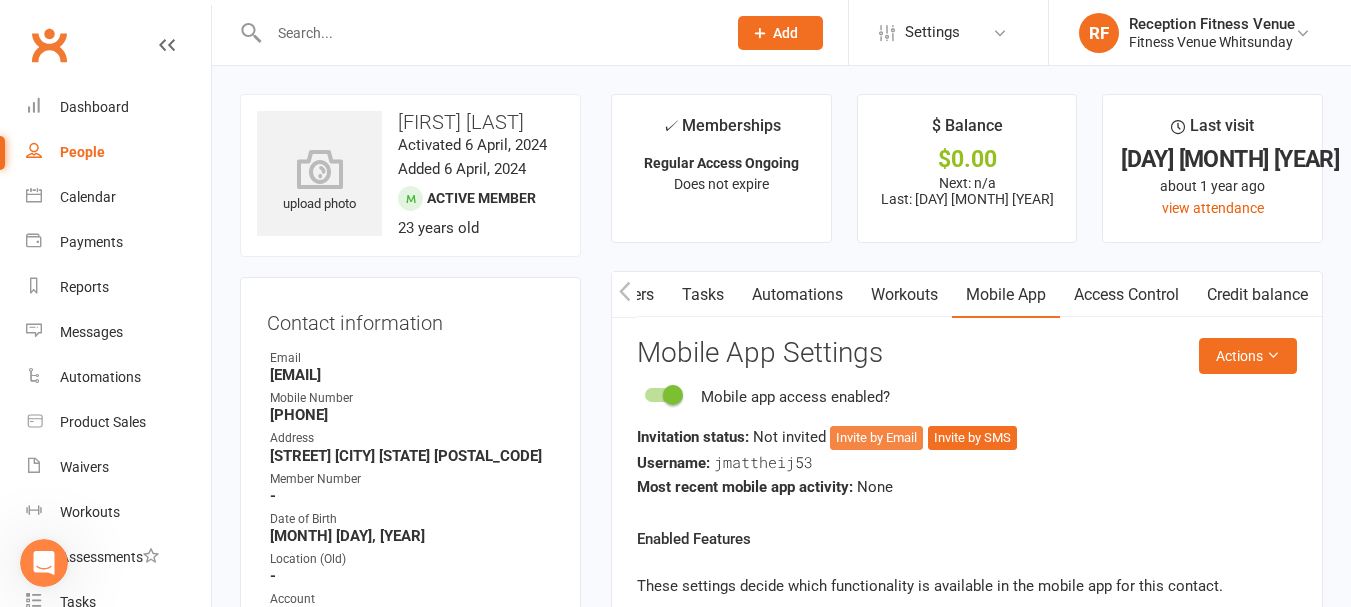 click on "Invite by Email" at bounding box center (876, 438) 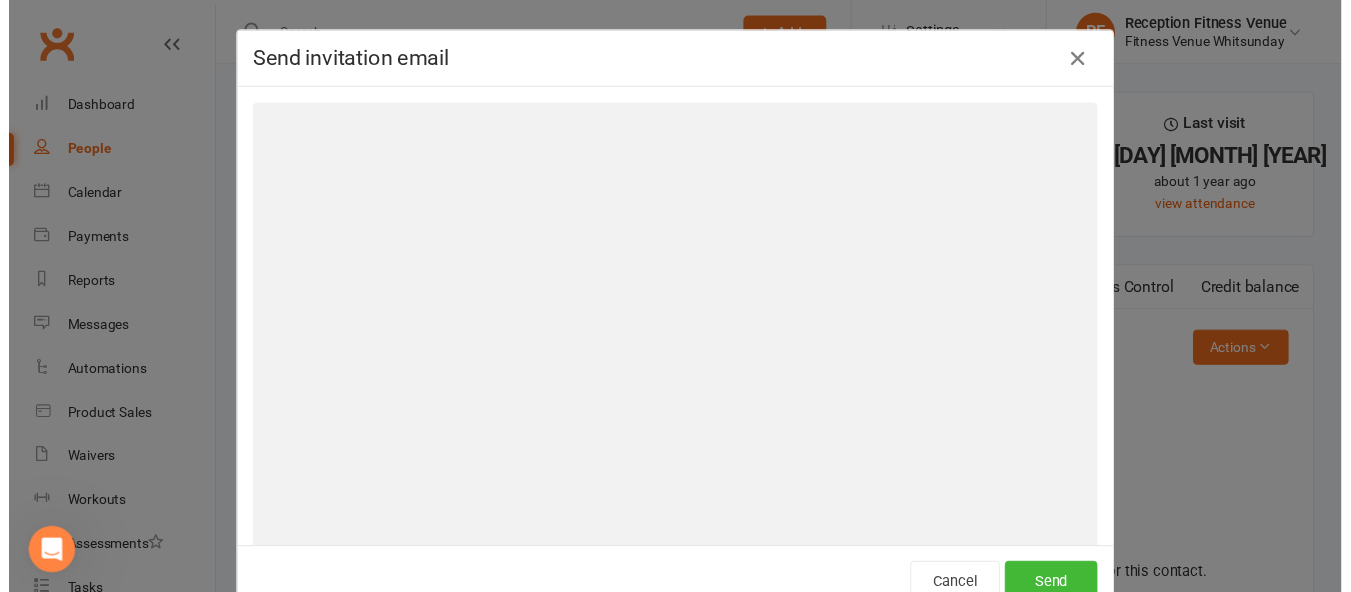 scroll, scrollTop: 0, scrollLeft: 457, axis: horizontal 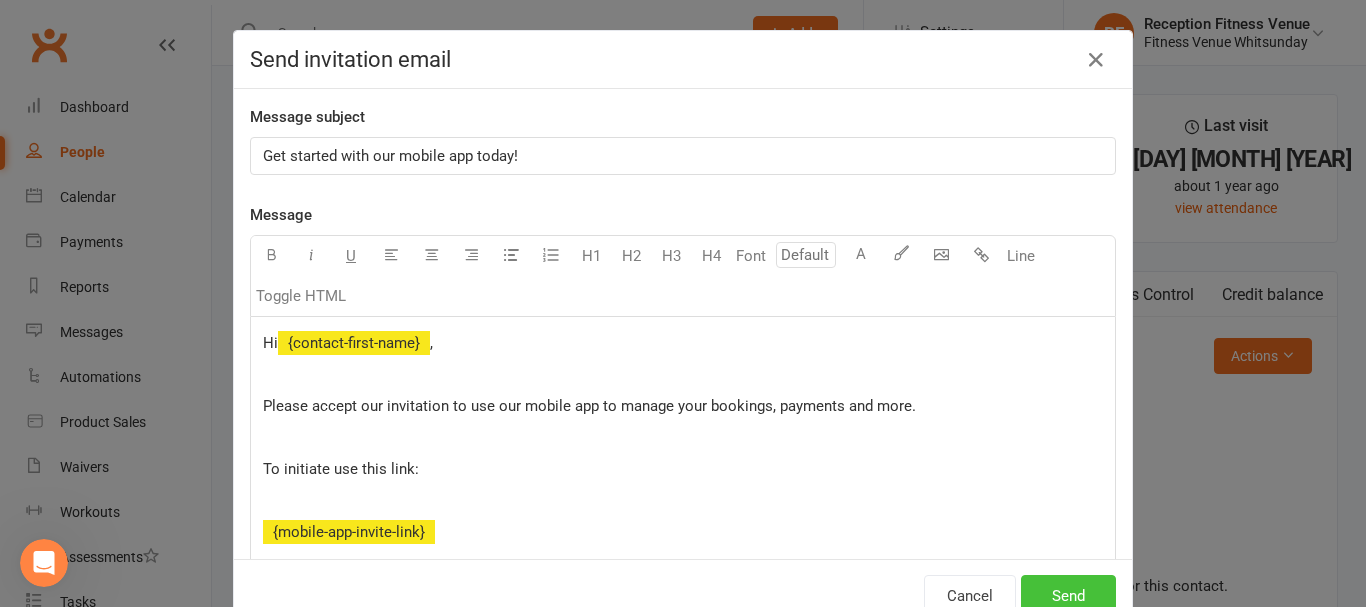 click on "Send" at bounding box center (1068, 596) 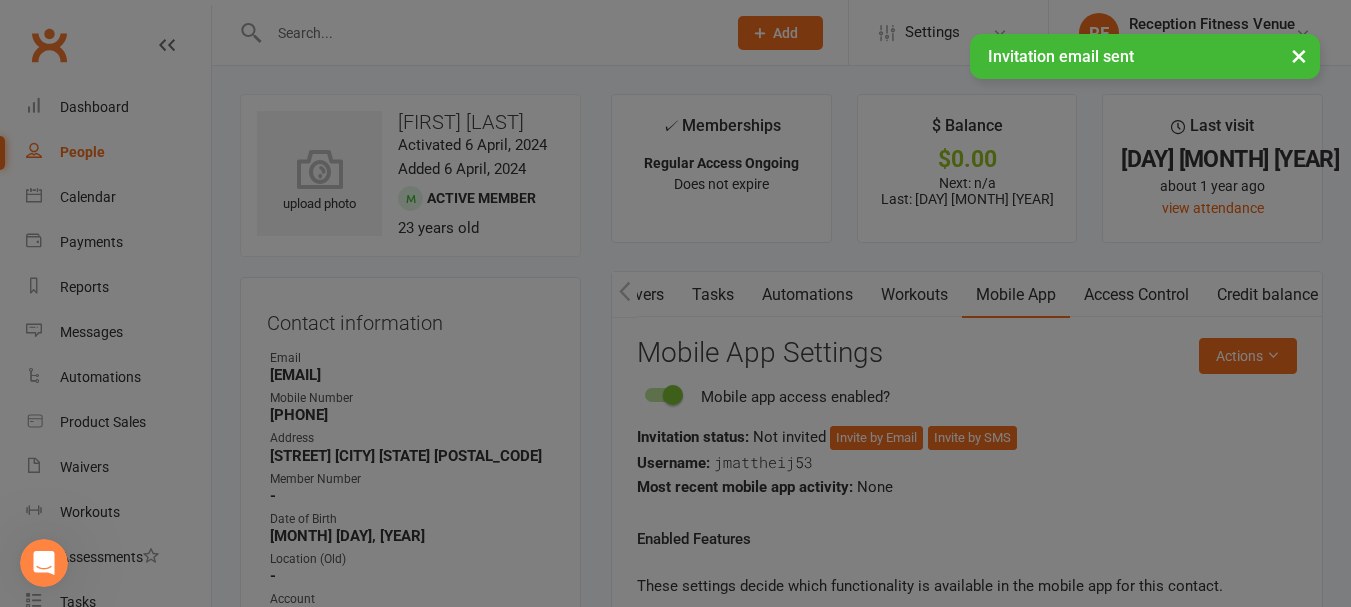 scroll, scrollTop: 2223, scrollLeft: 0, axis: vertical 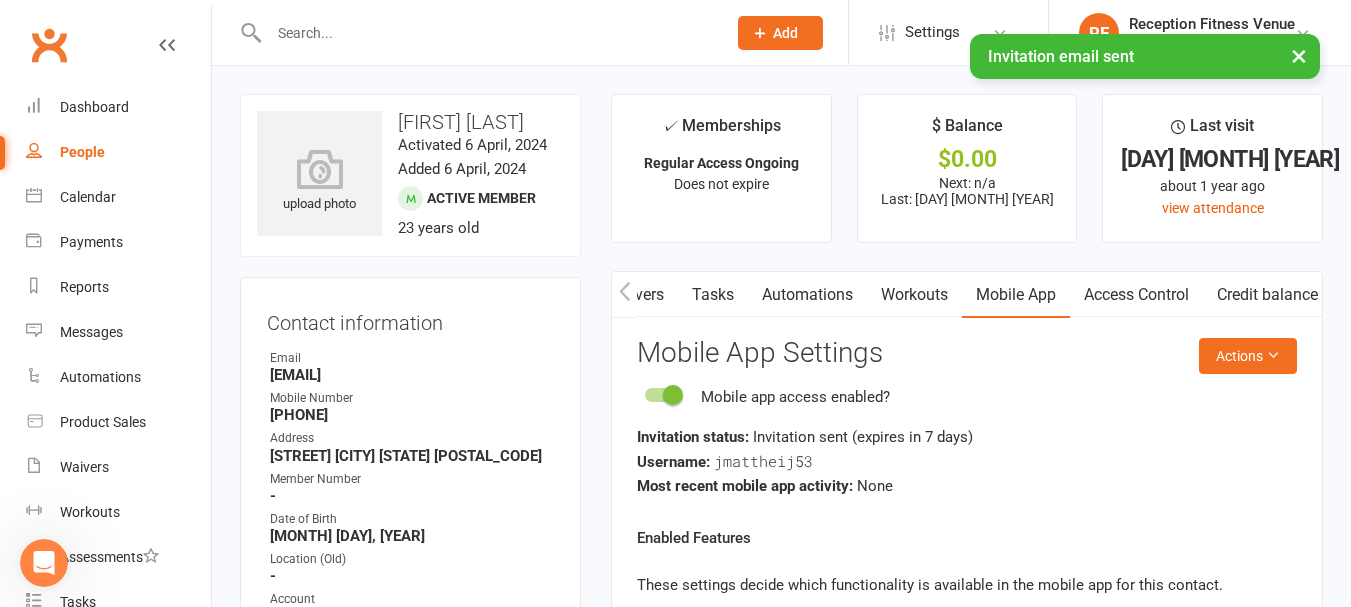 click on "Access Control" at bounding box center [1136, 295] 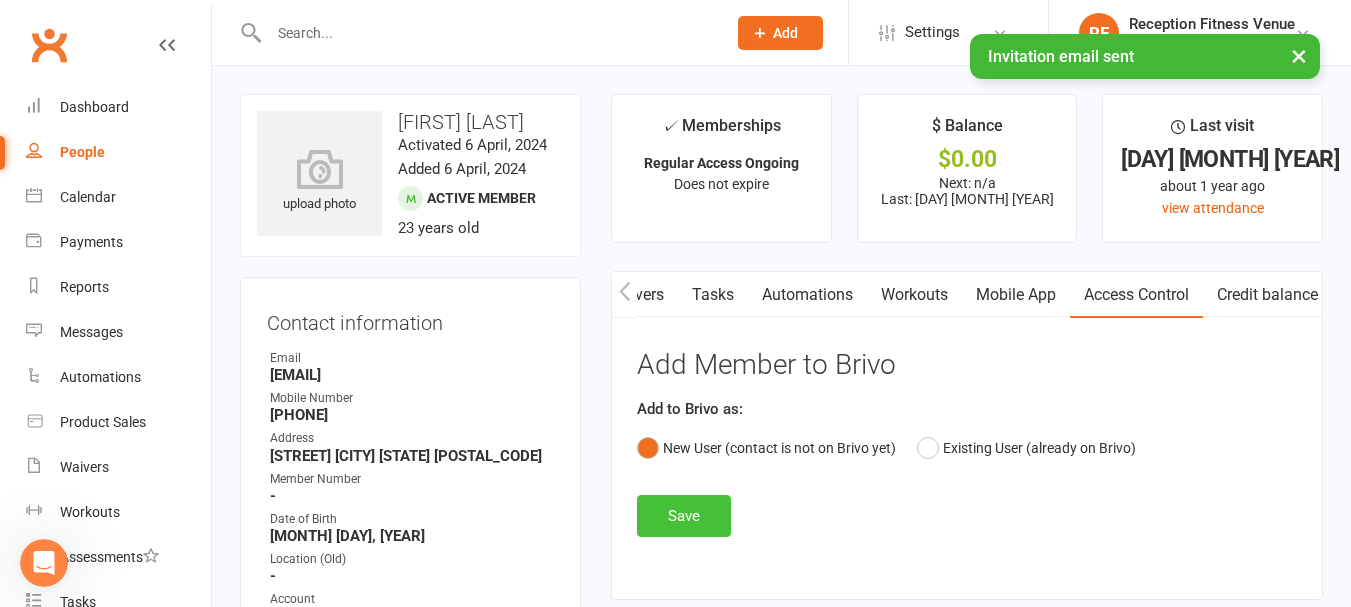 click on "Save" at bounding box center (684, 516) 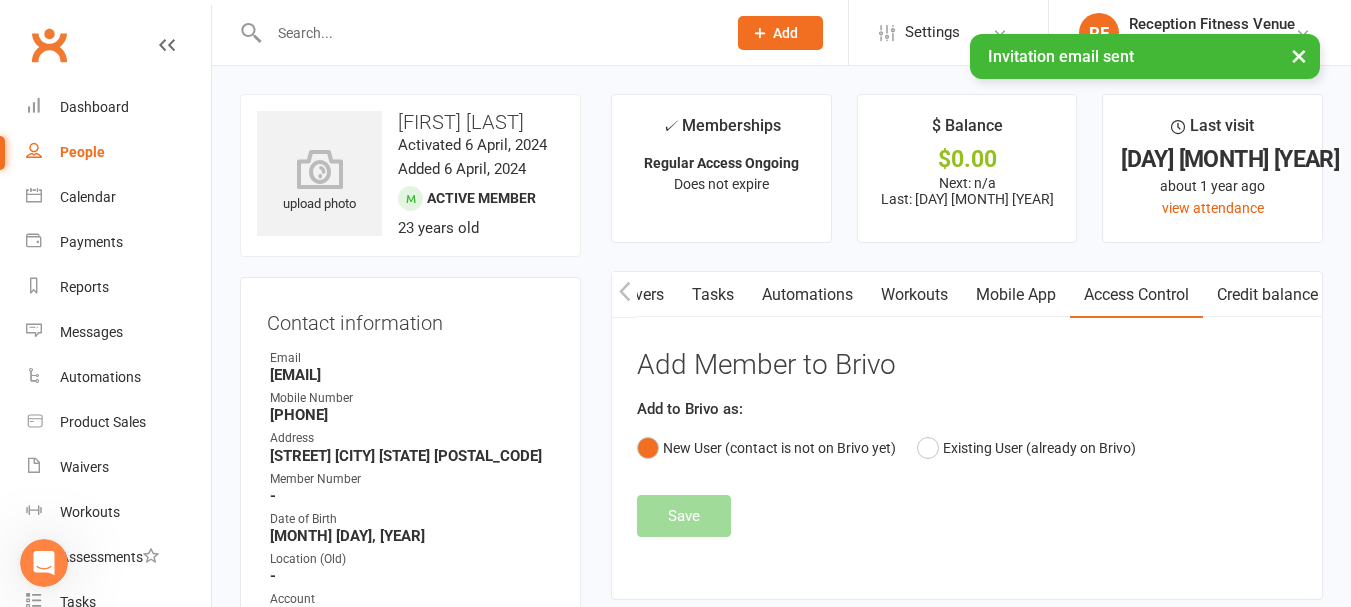 click on "[EMAIL]" at bounding box center (412, 375) 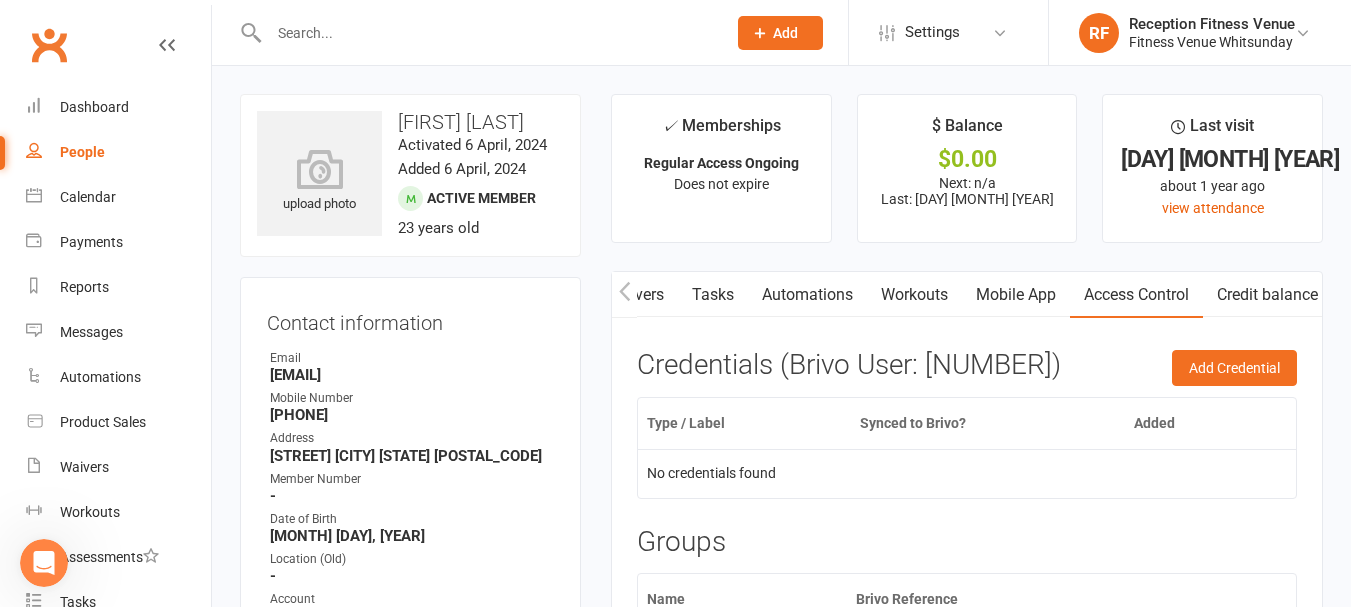 click on "[EMAIL]" at bounding box center [412, 375] 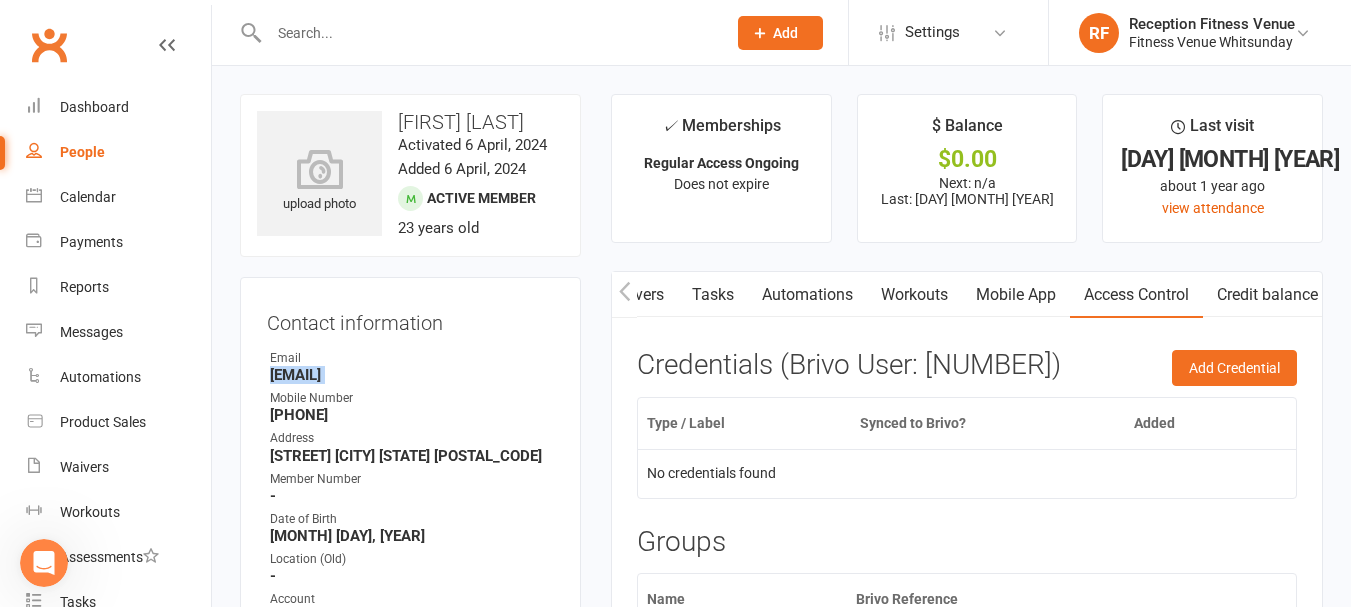 click on "[EMAIL]" at bounding box center (412, 375) 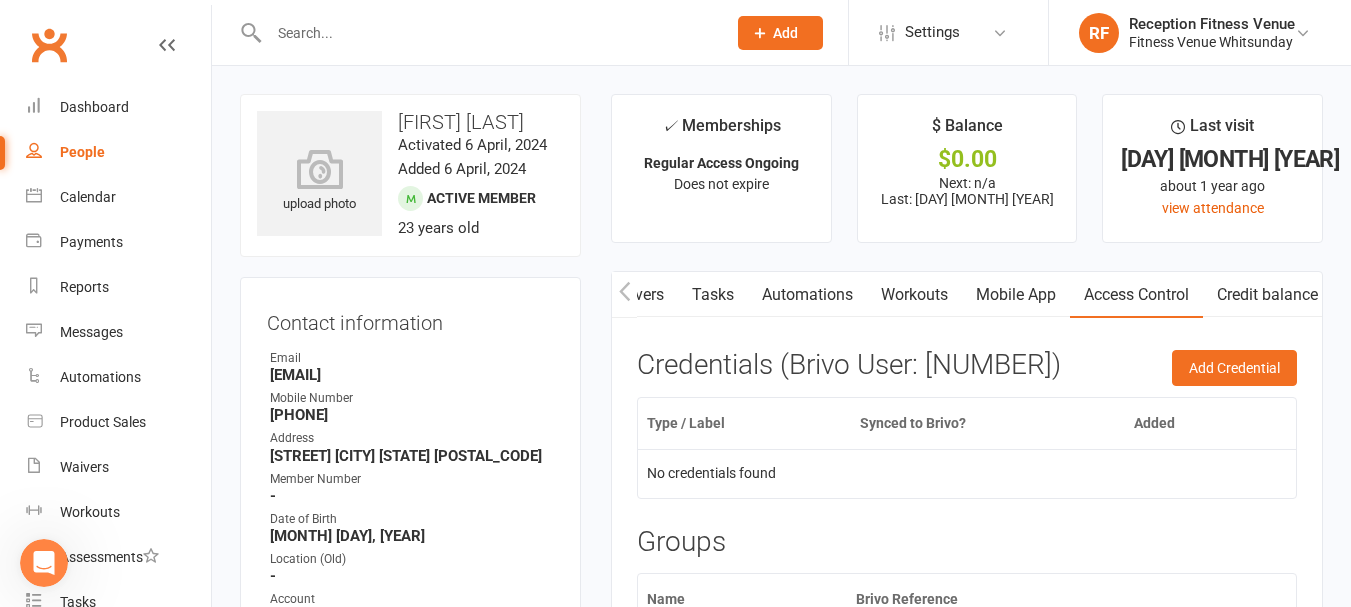click at bounding box center (487, 33) 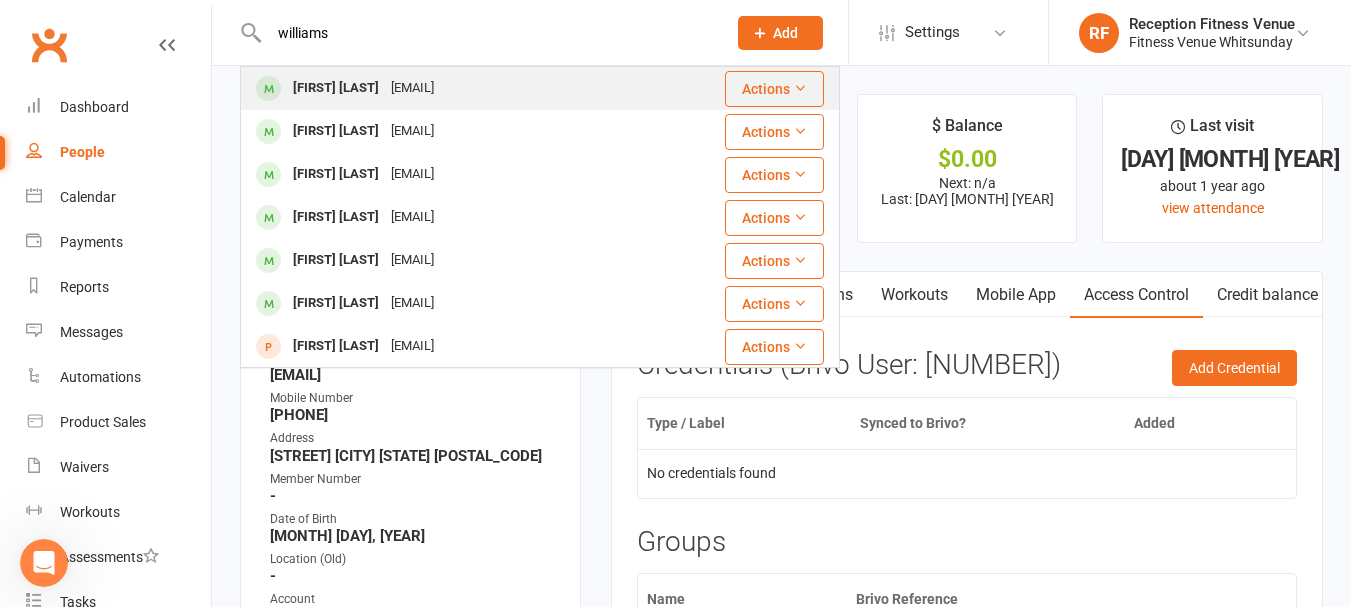 type on "williams" 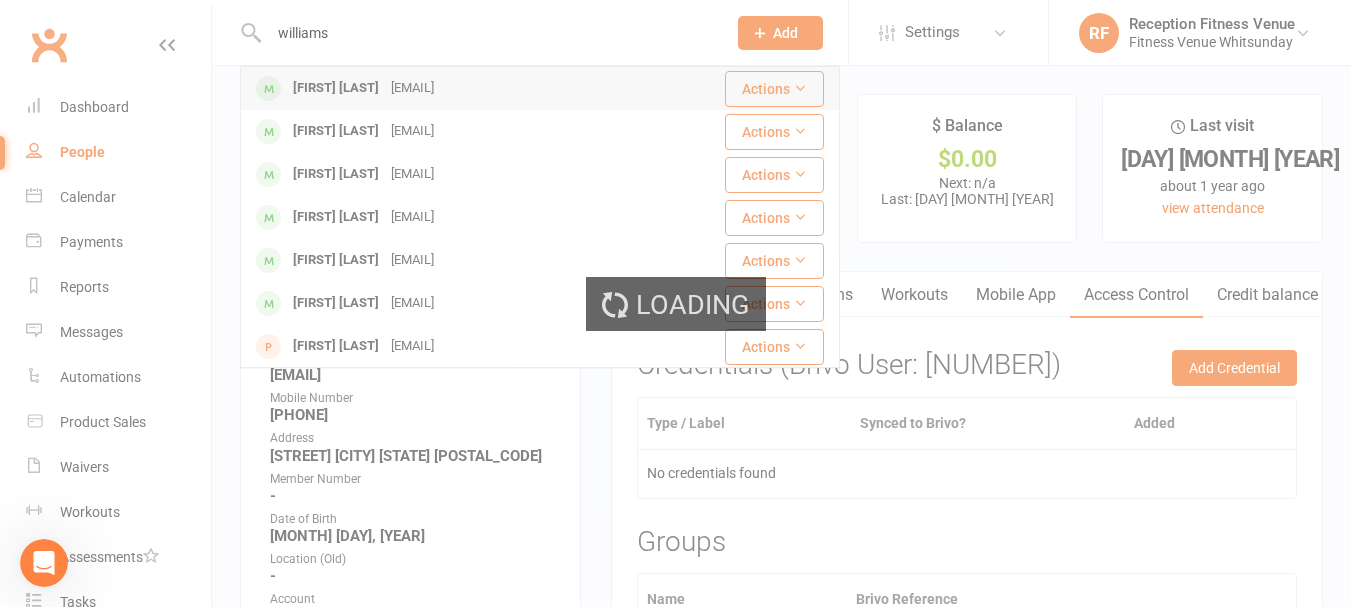 type 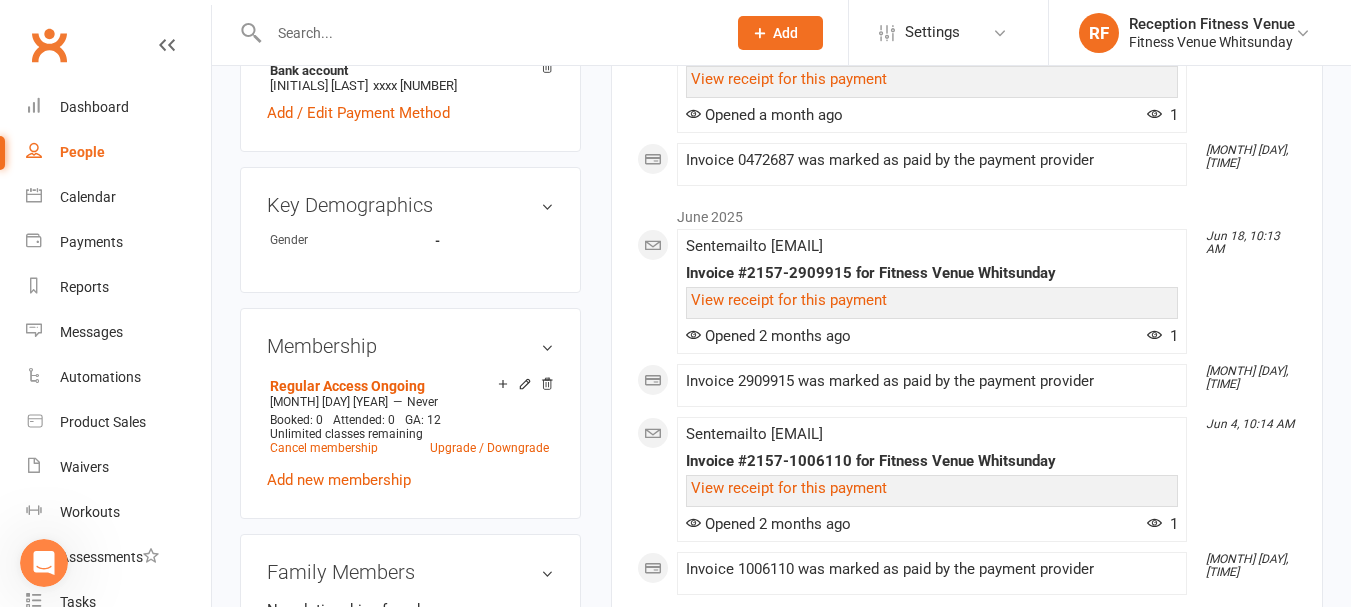 scroll, scrollTop: 0, scrollLeft: 0, axis: both 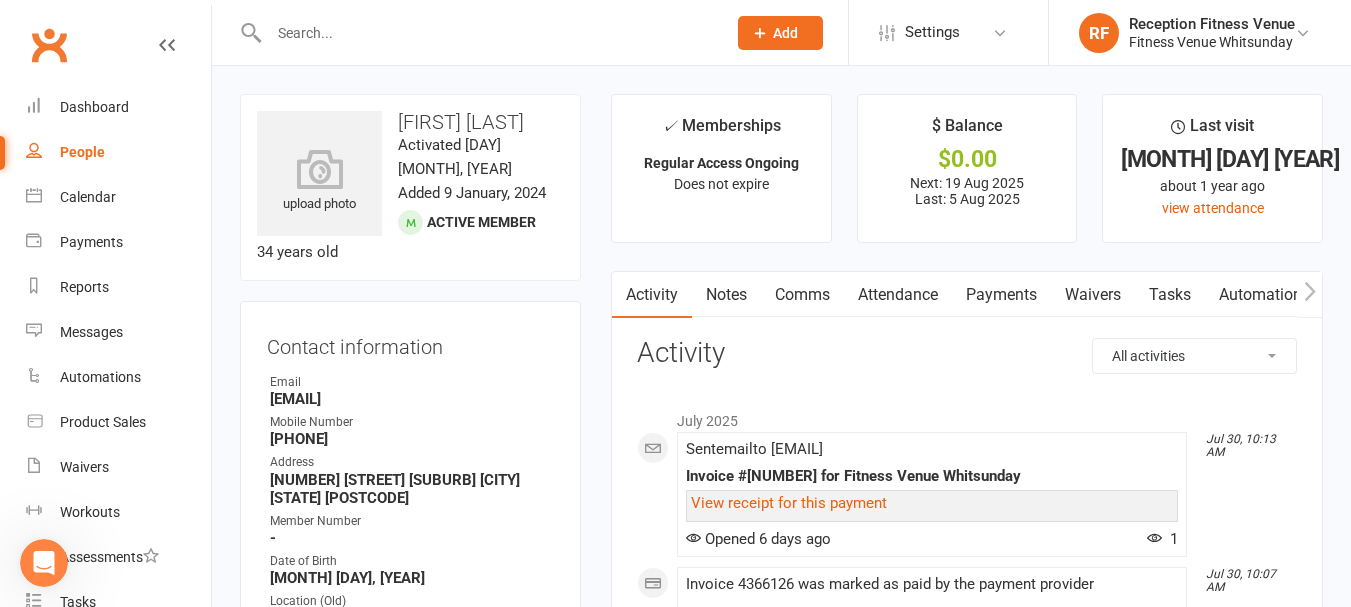 click on "Payments" at bounding box center (1001, 295) 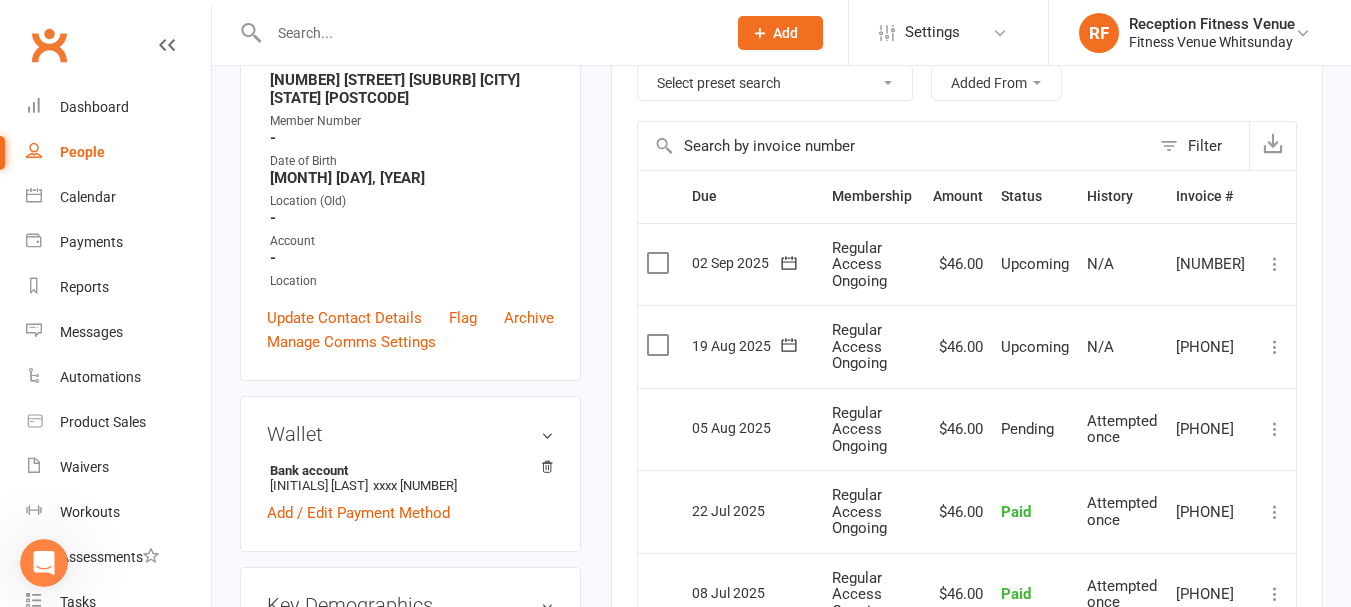 scroll, scrollTop: 0, scrollLeft: 0, axis: both 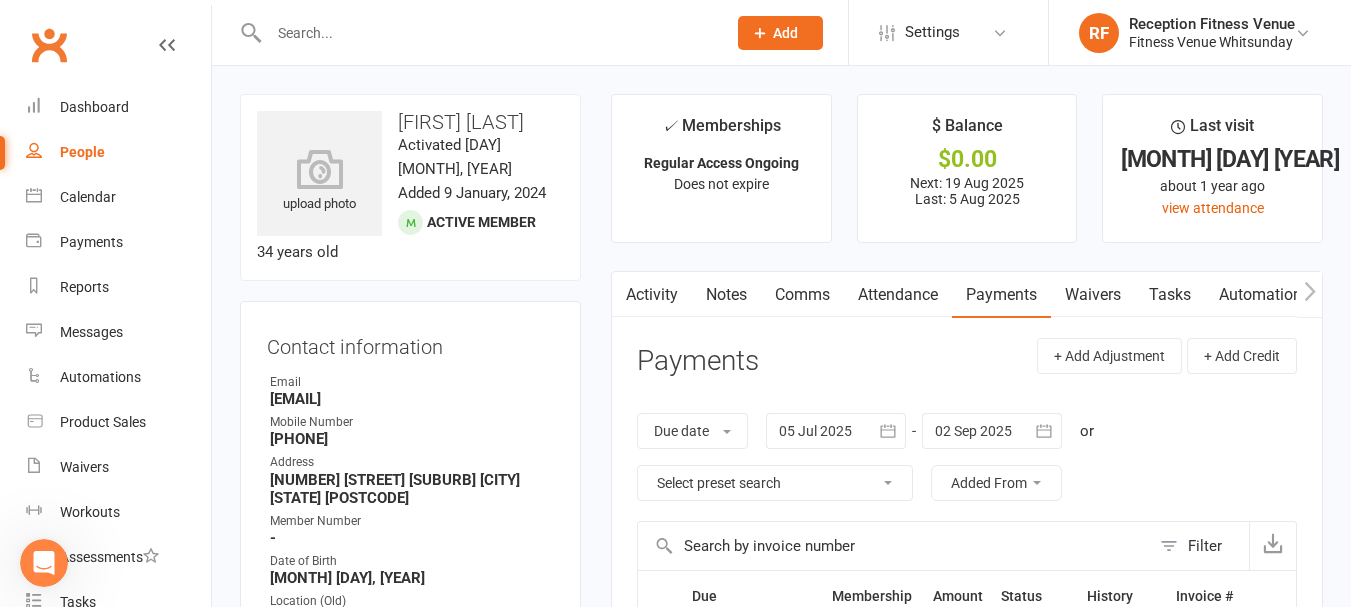 click on "Payments" at bounding box center (1001, 295) 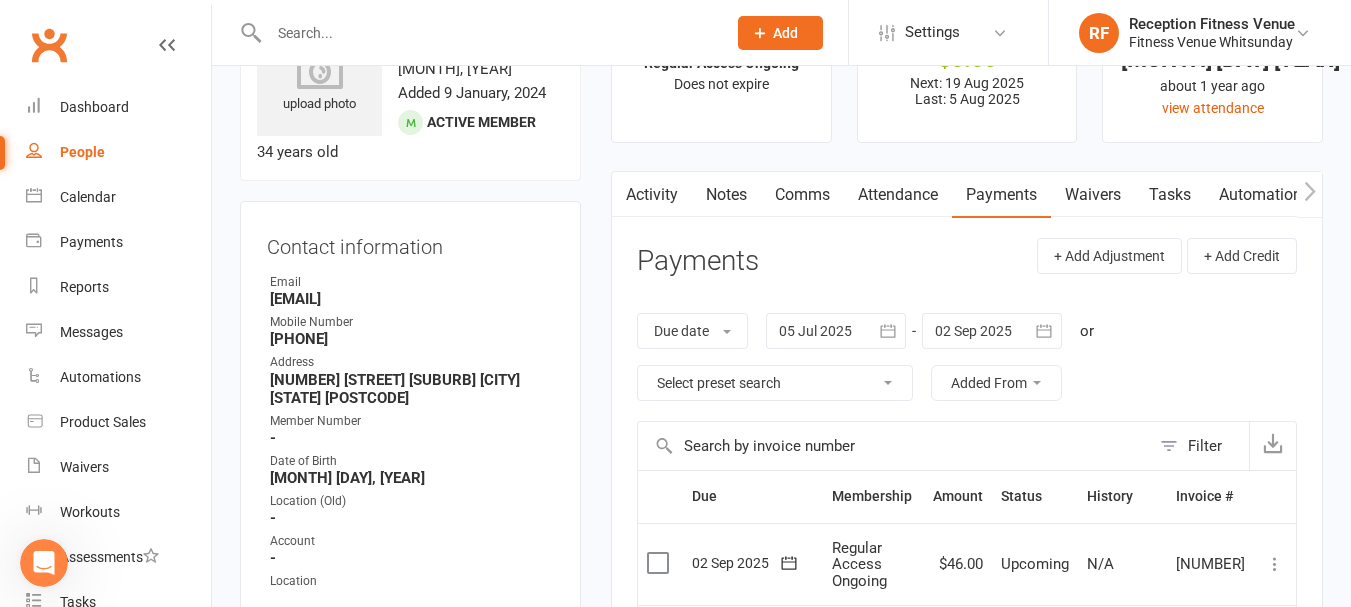 click 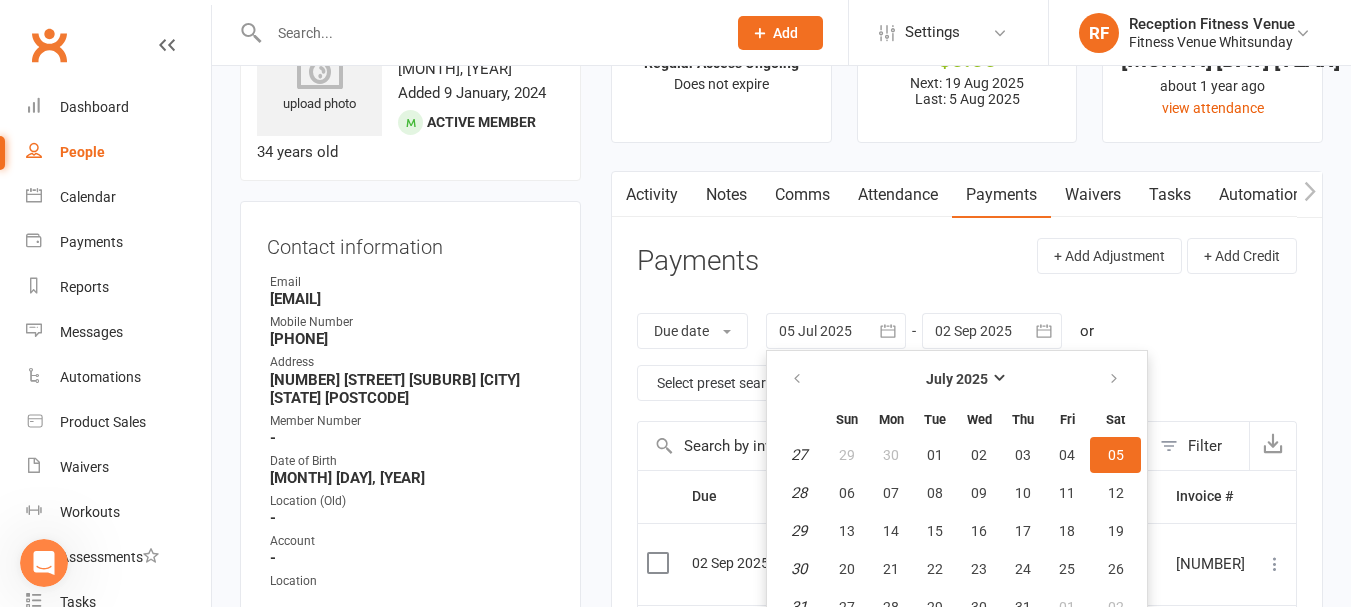 scroll, scrollTop: 158, scrollLeft: 0, axis: vertical 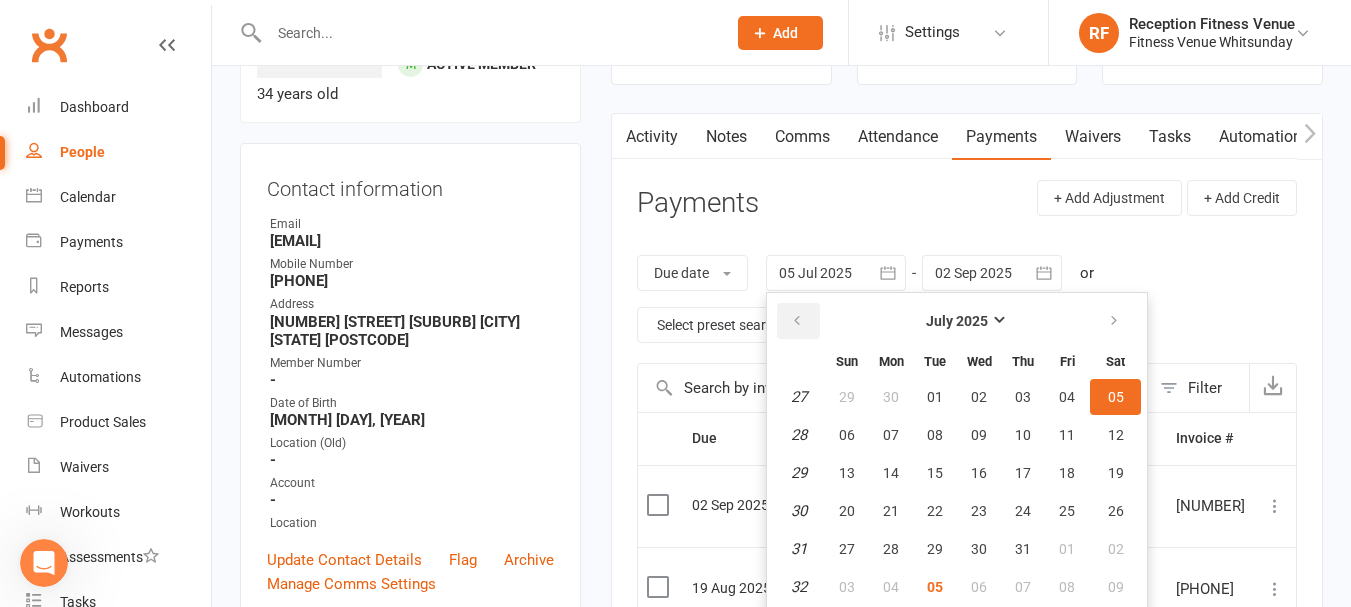 click at bounding box center [797, 321] 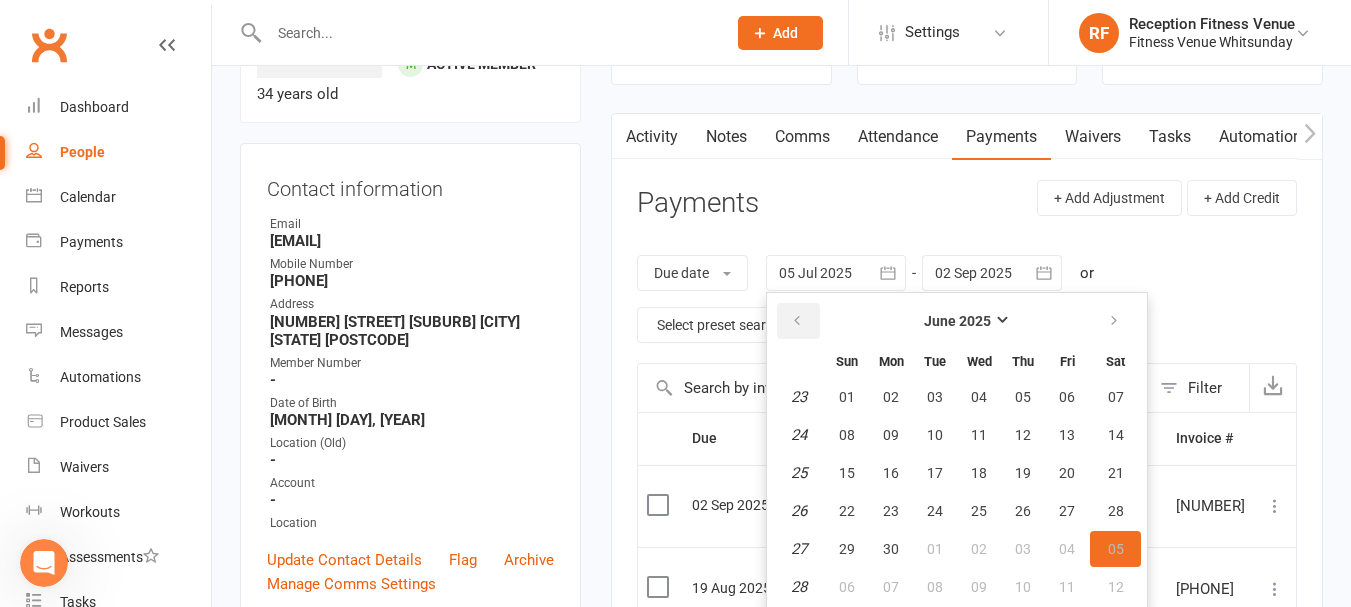 click at bounding box center [797, 321] 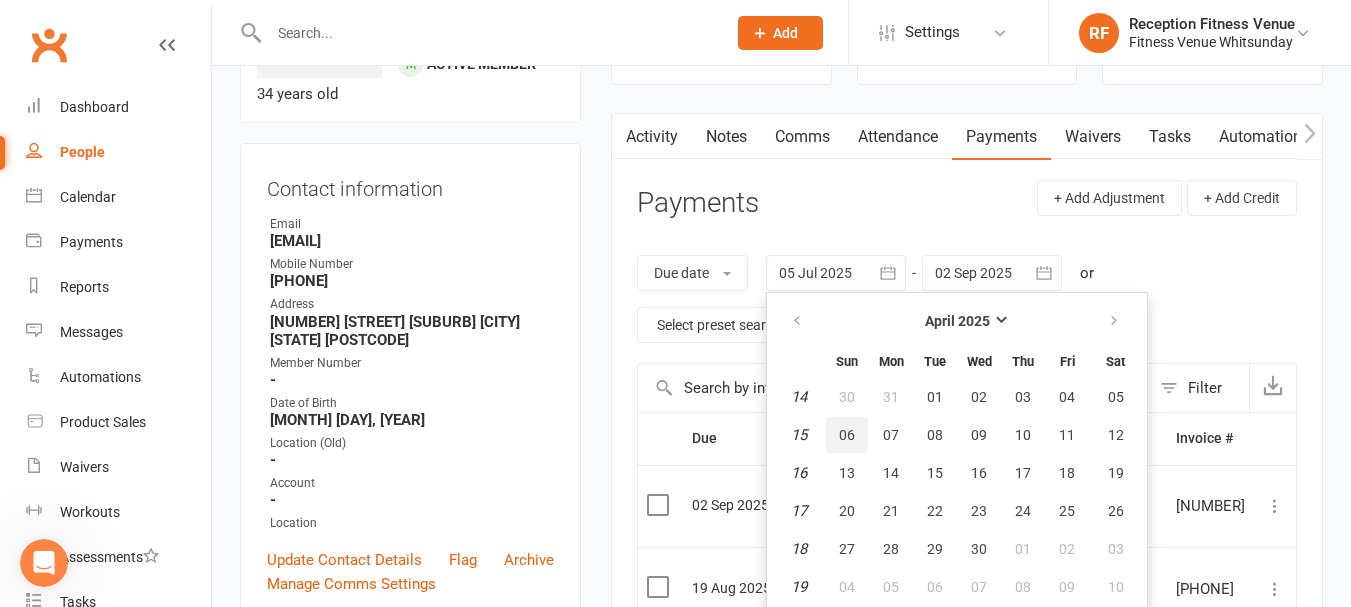 click on "06" at bounding box center [847, 435] 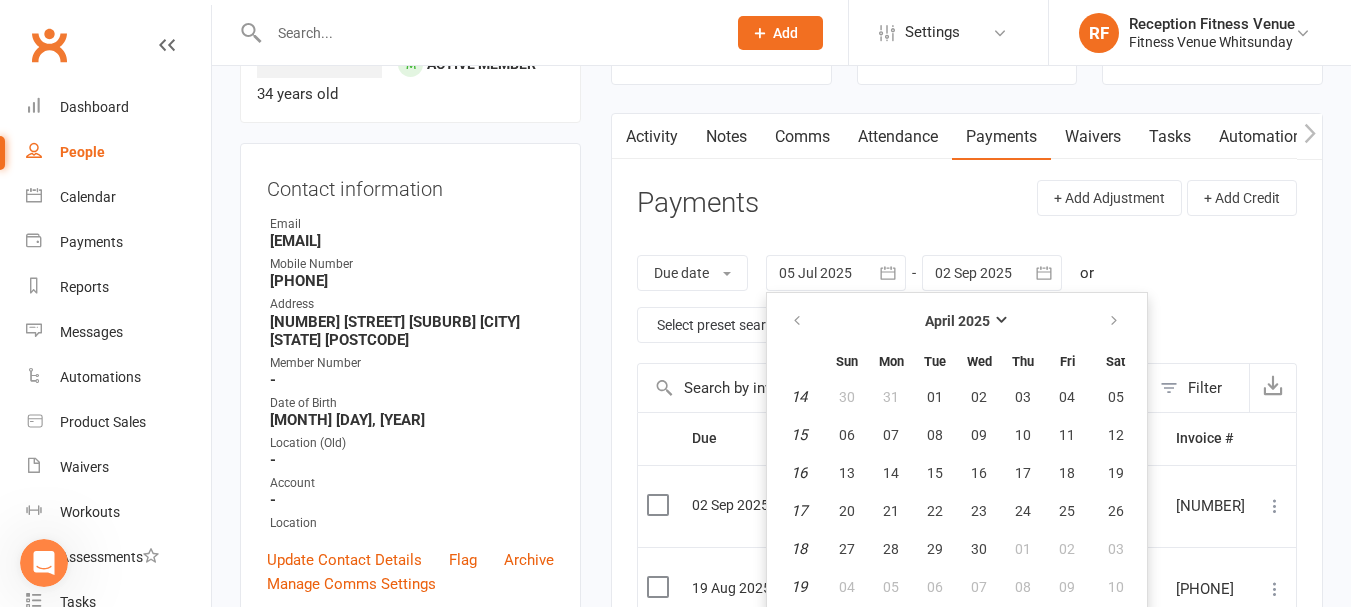 type on "06 Apr 2025" 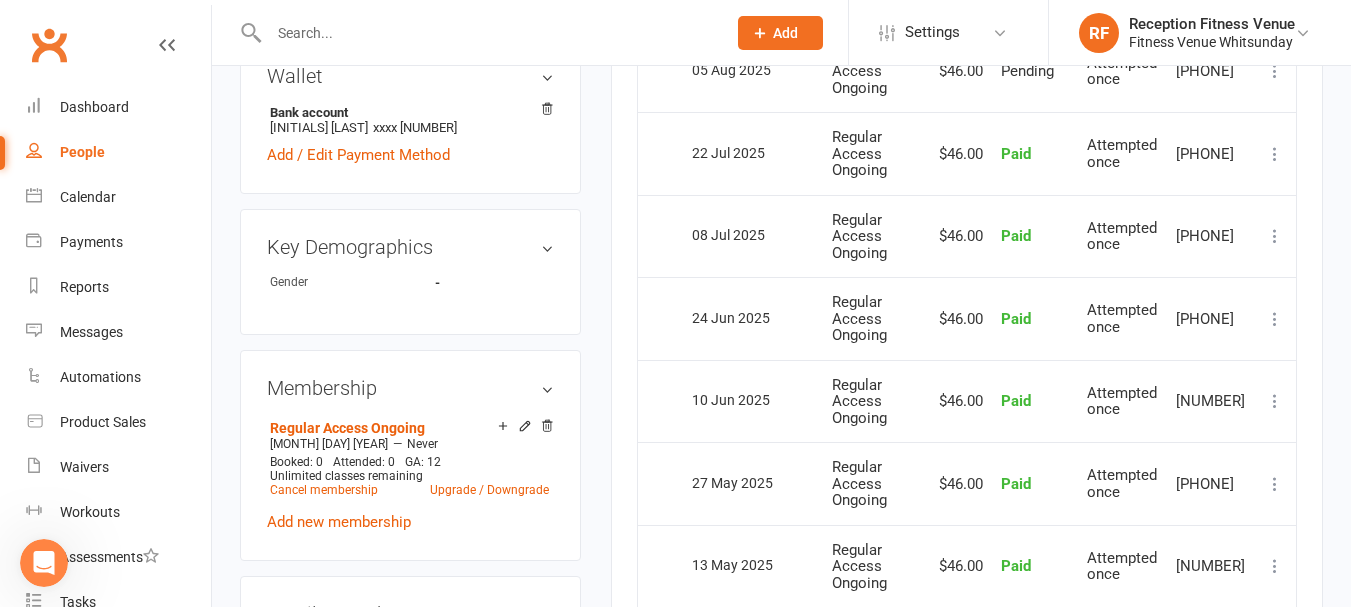 scroll, scrollTop: 558, scrollLeft: 0, axis: vertical 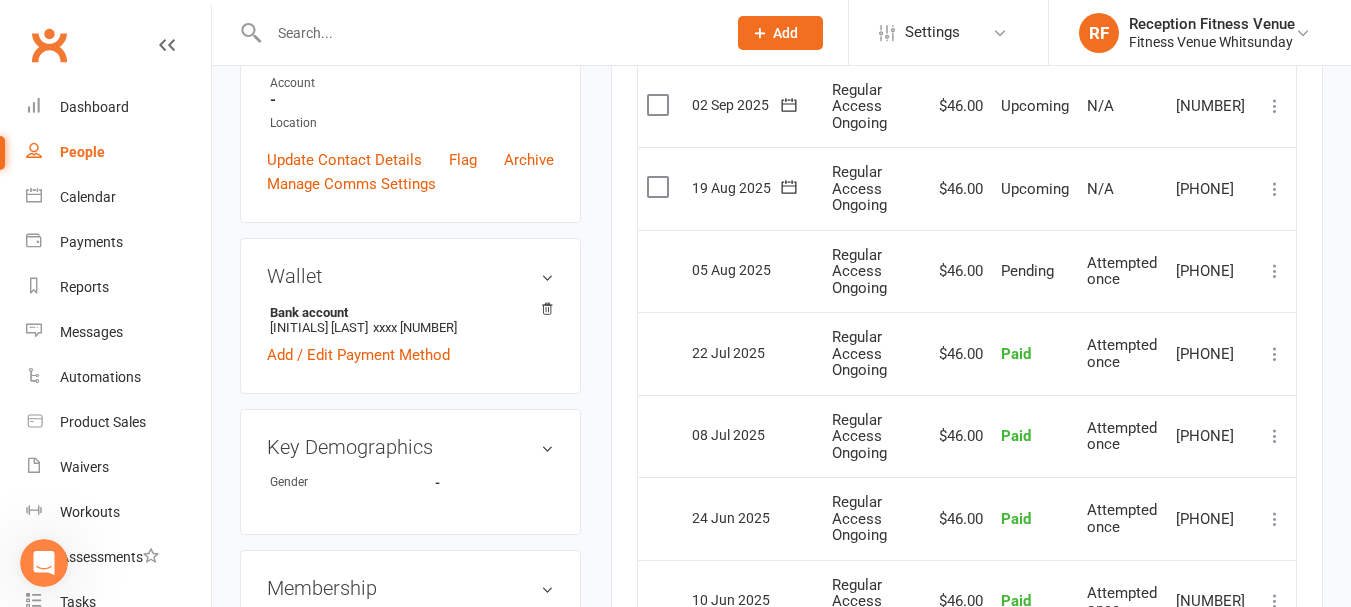 click on "Activity Notes Comms Attendance Payments Waivers Tasks Automations Workouts Mobile App Access Control Credit balance
Payments + Add Adjustment + Add Credit Due date  Due date Date paid Date failed Date settled 06 Apr 2025
April 2025
Sun Mon Tue Wed Thu Fri Sat
14
30
31
01
02
03
04
05
15
06
07
08
09
10
11
12
16
13
14
15
16
17
18
19
17
20
21
22
23
24
25" at bounding box center (967, 517) 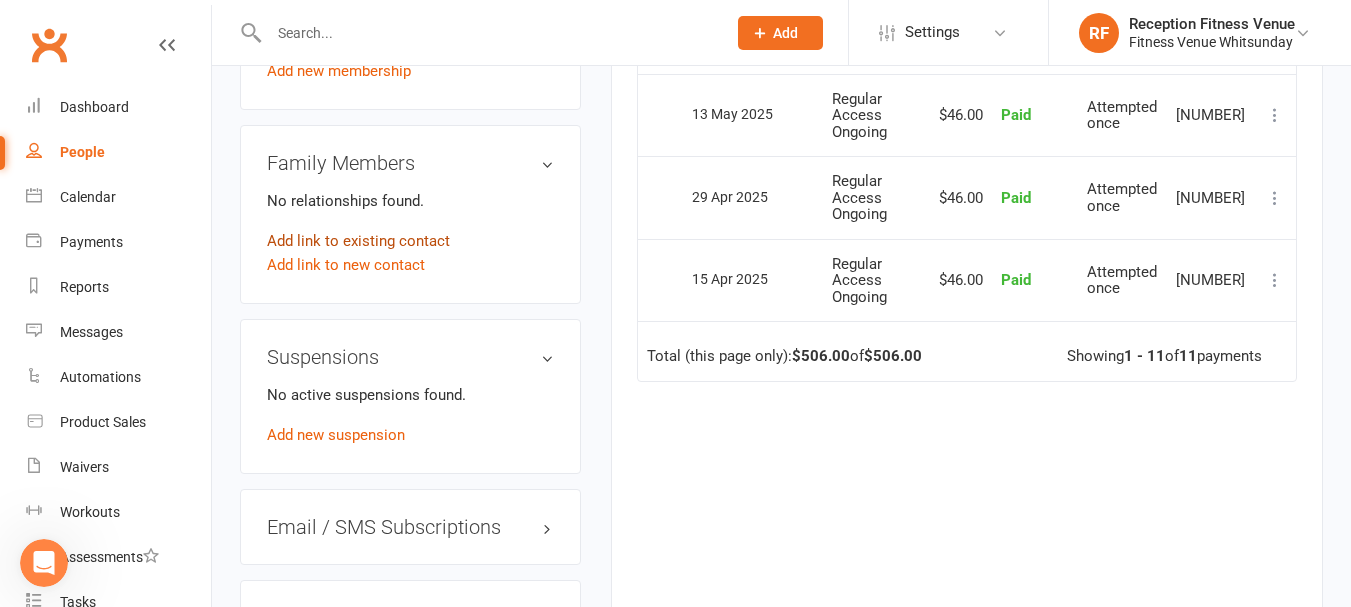 scroll, scrollTop: 1009, scrollLeft: 0, axis: vertical 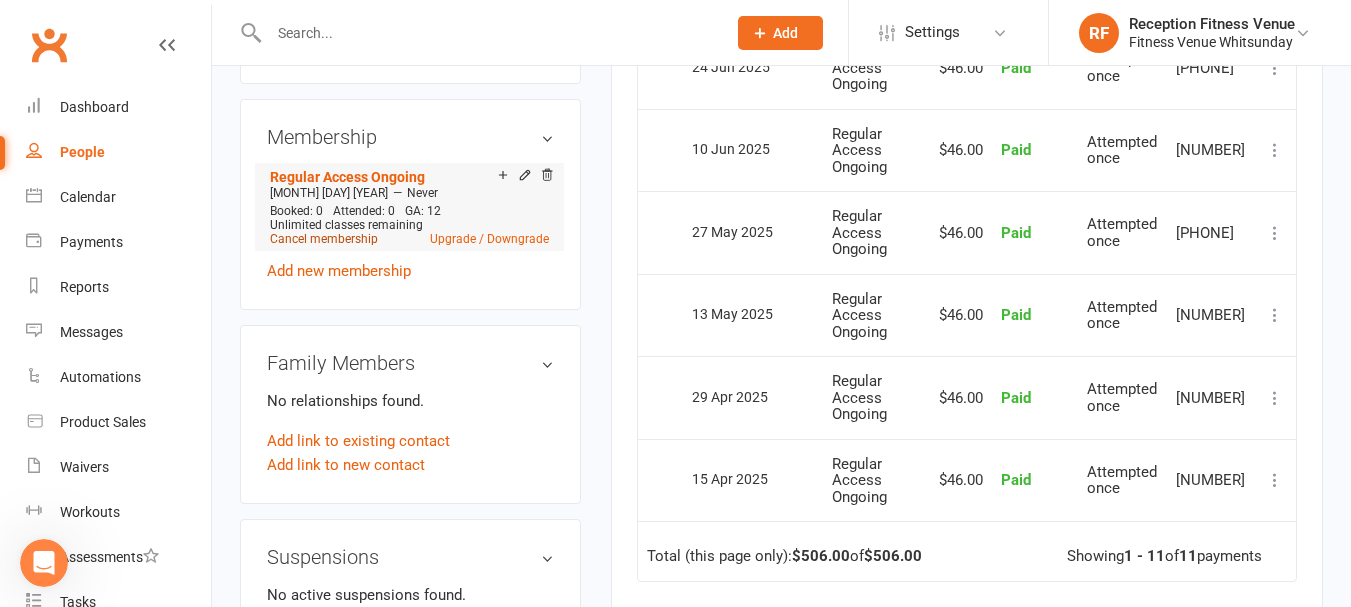 click on "Cancel membership" at bounding box center [324, 239] 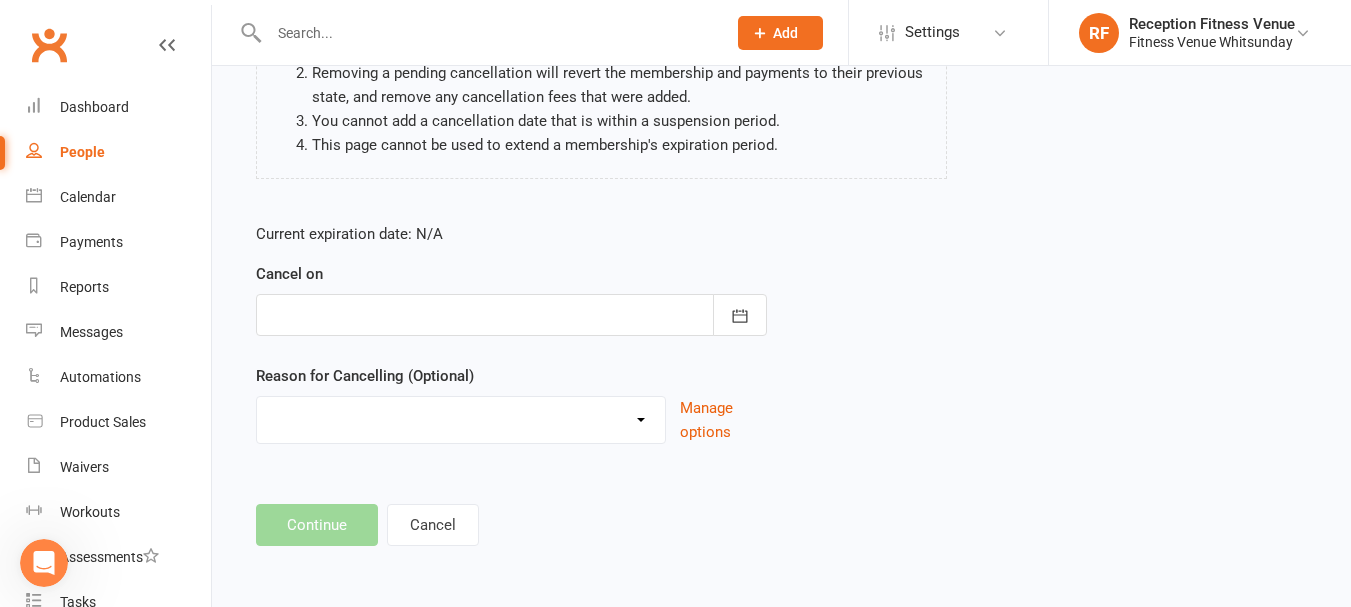 scroll, scrollTop: 0, scrollLeft: 0, axis: both 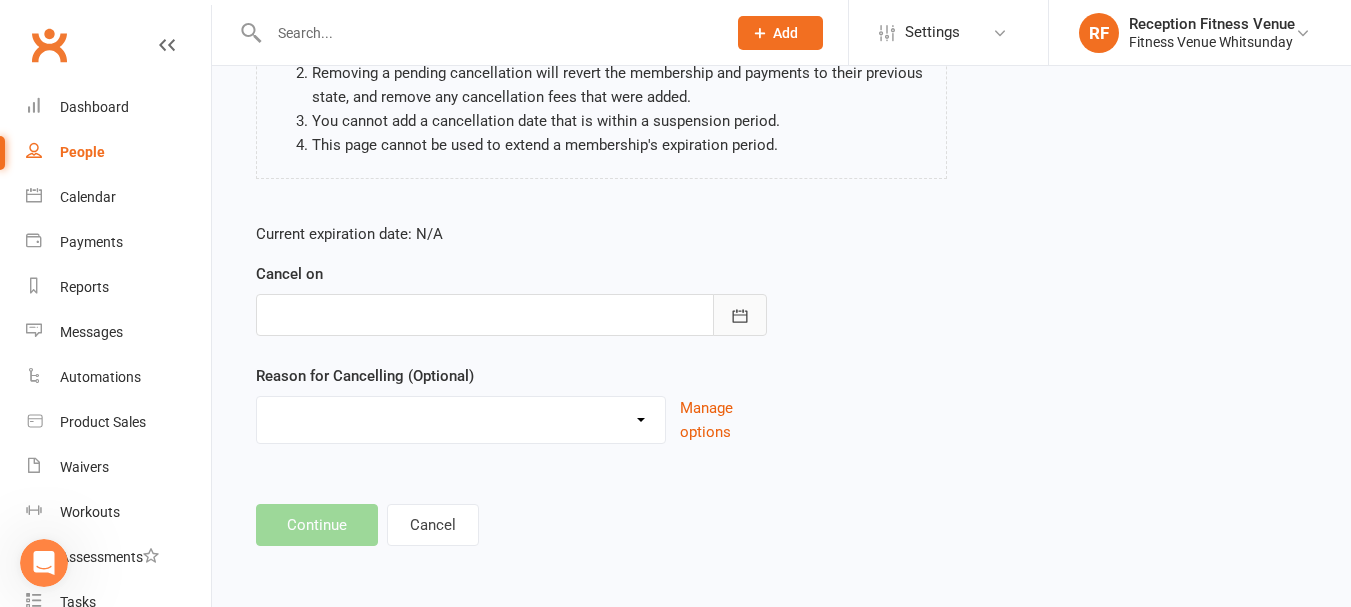 click 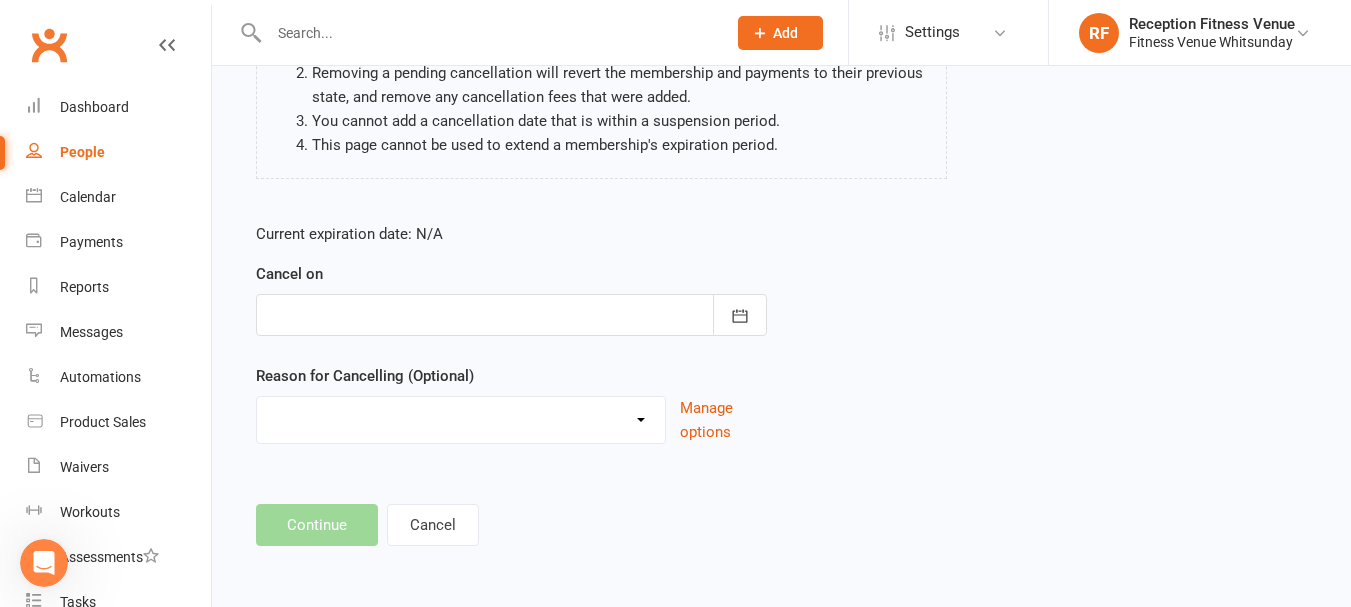 scroll, scrollTop: 302, scrollLeft: 0, axis: vertical 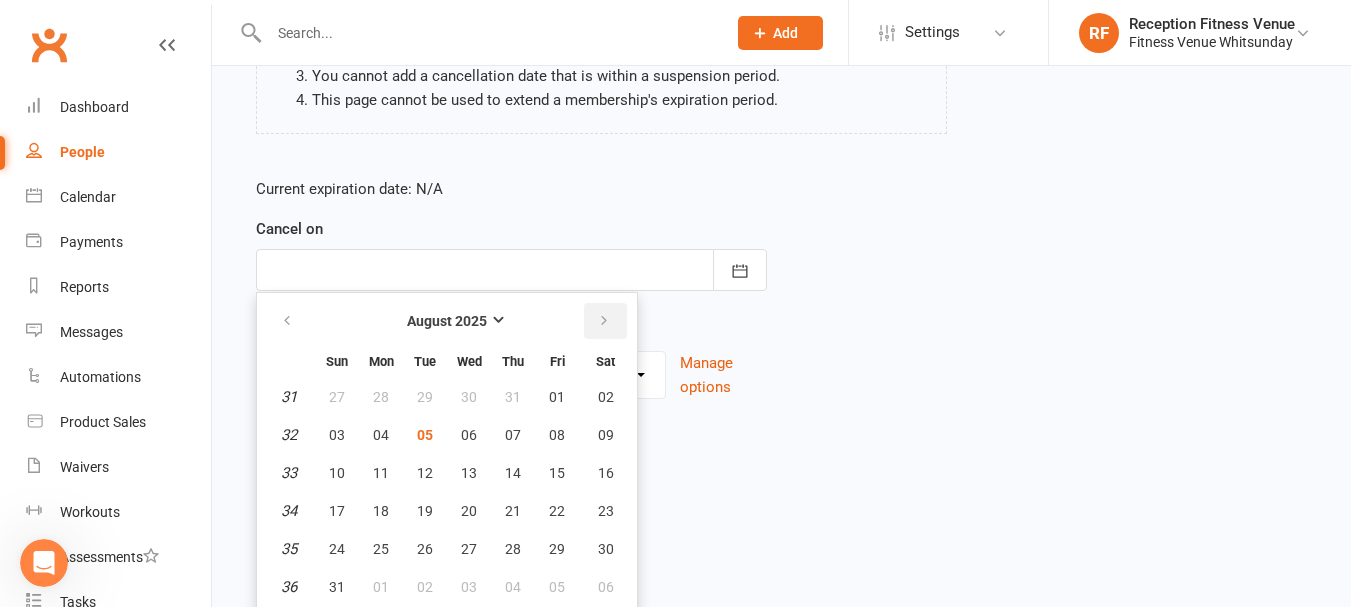 click at bounding box center (604, 321) 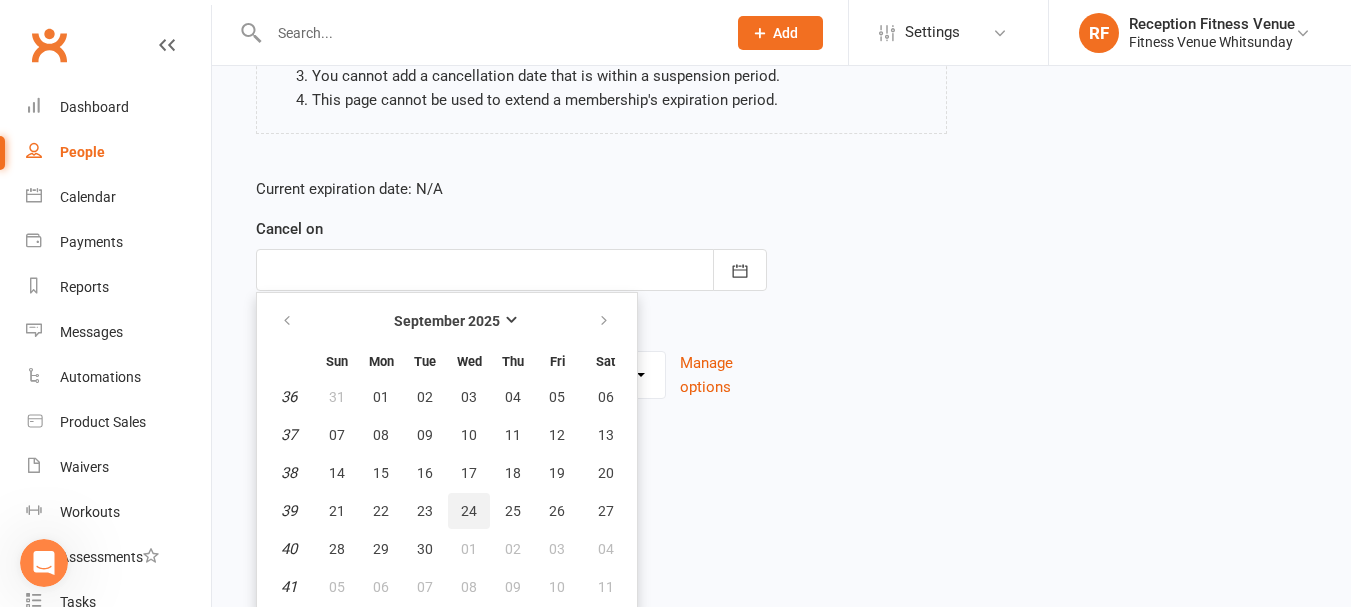click on "24" at bounding box center (469, 511) 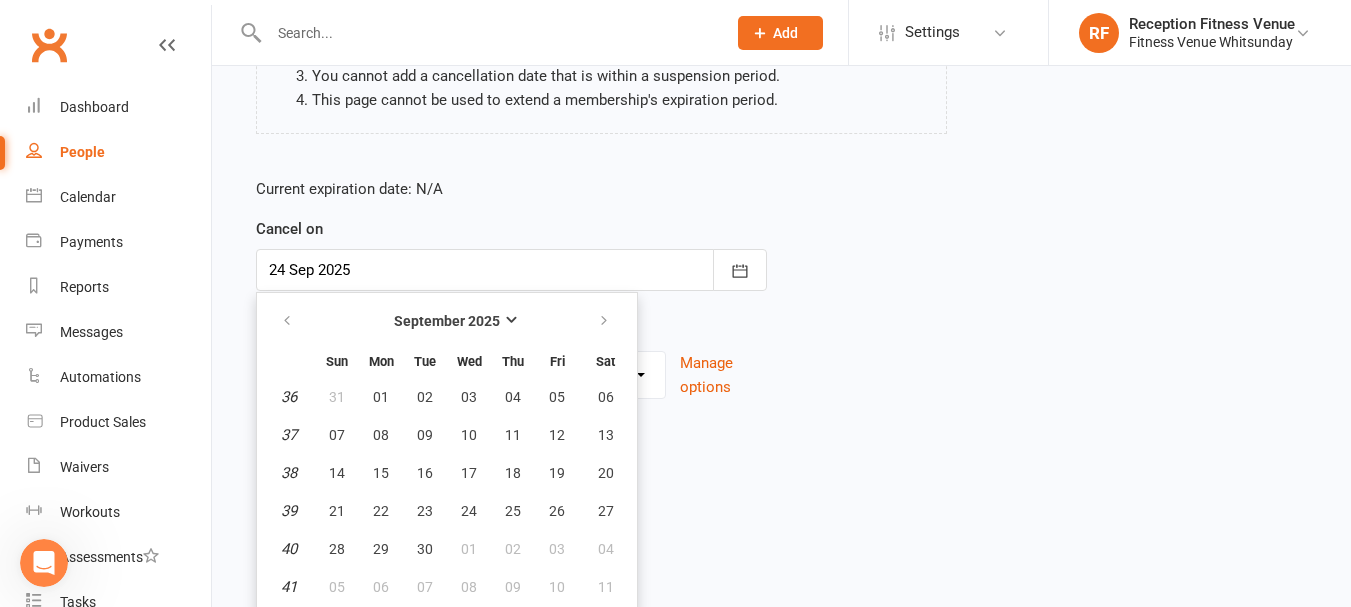 scroll, scrollTop: 257, scrollLeft: 0, axis: vertical 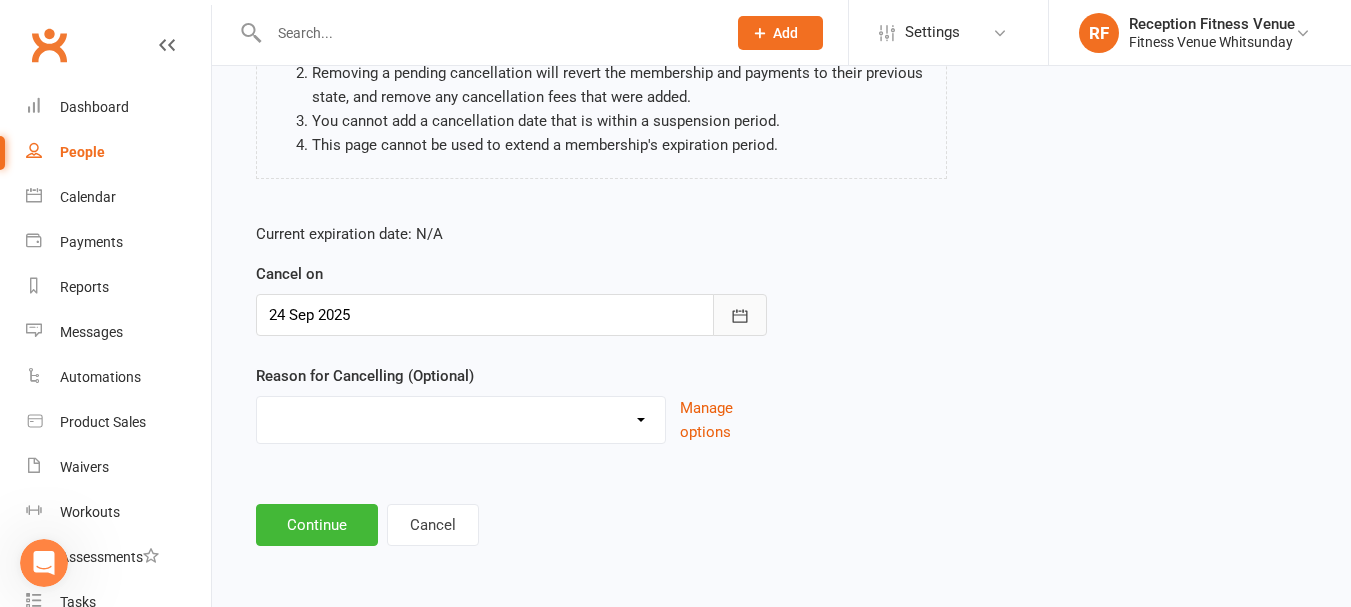 click 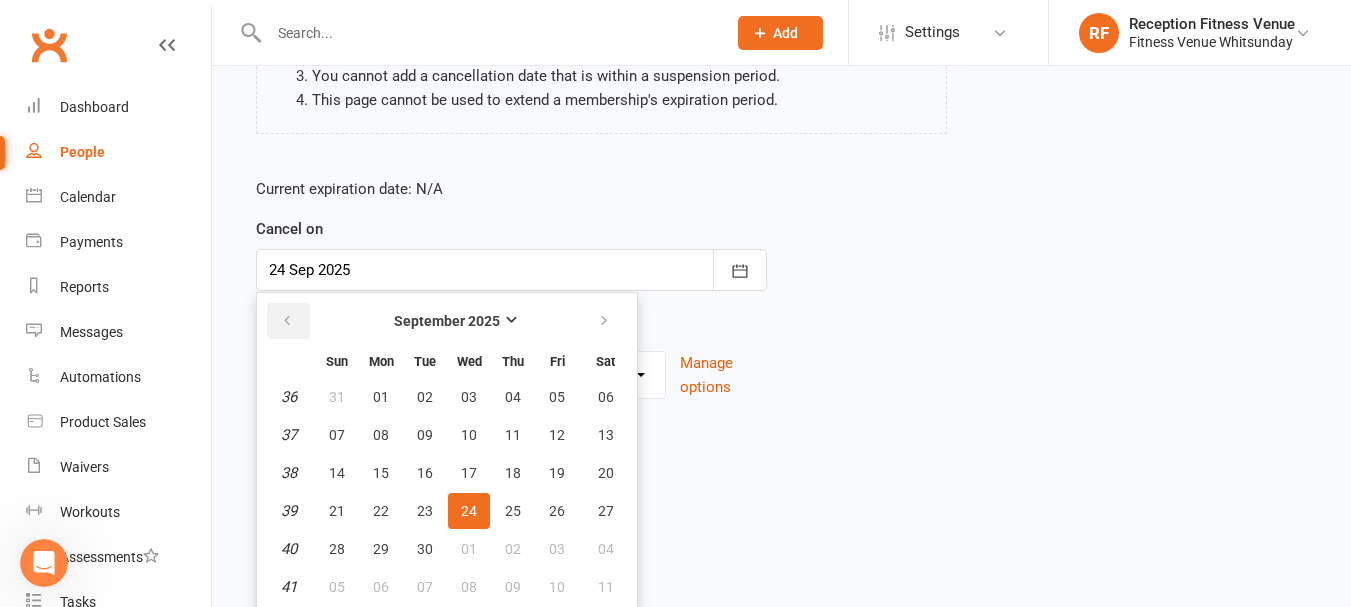 click at bounding box center [287, 321] 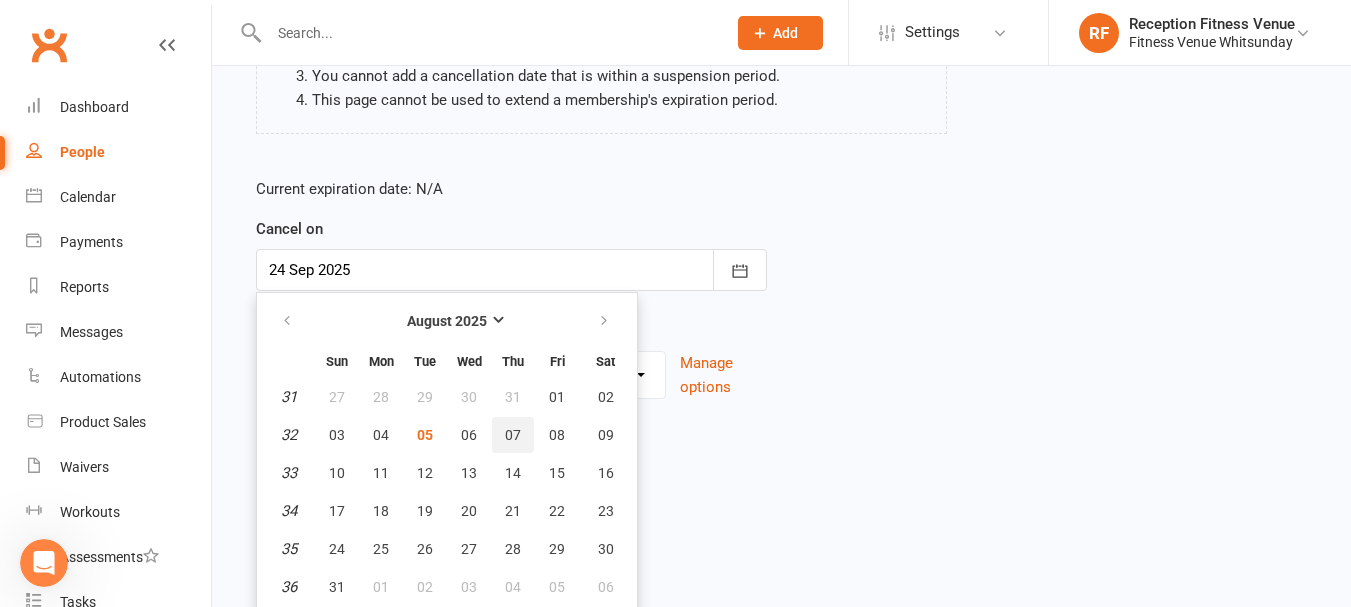 click on "07" at bounding box center [513, 435] 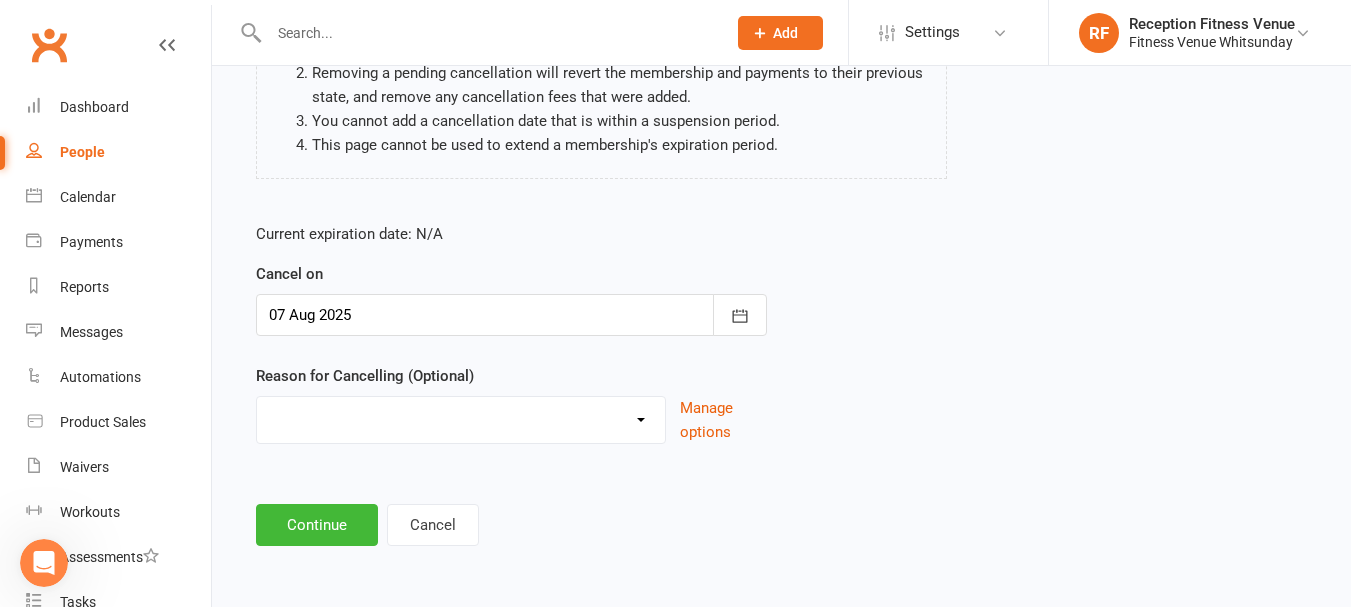 scroll, scrollTop: 257, scrollLeft: 0, axis: vertical 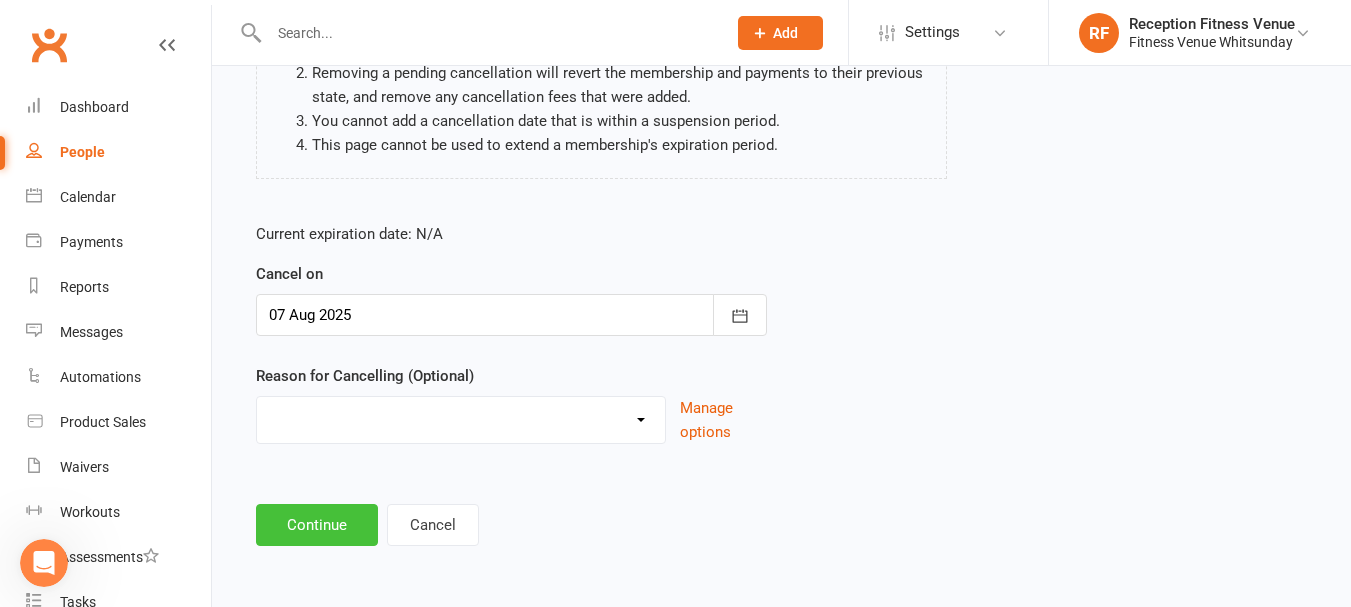 click on "Continue" at bounding box center [317, 525] 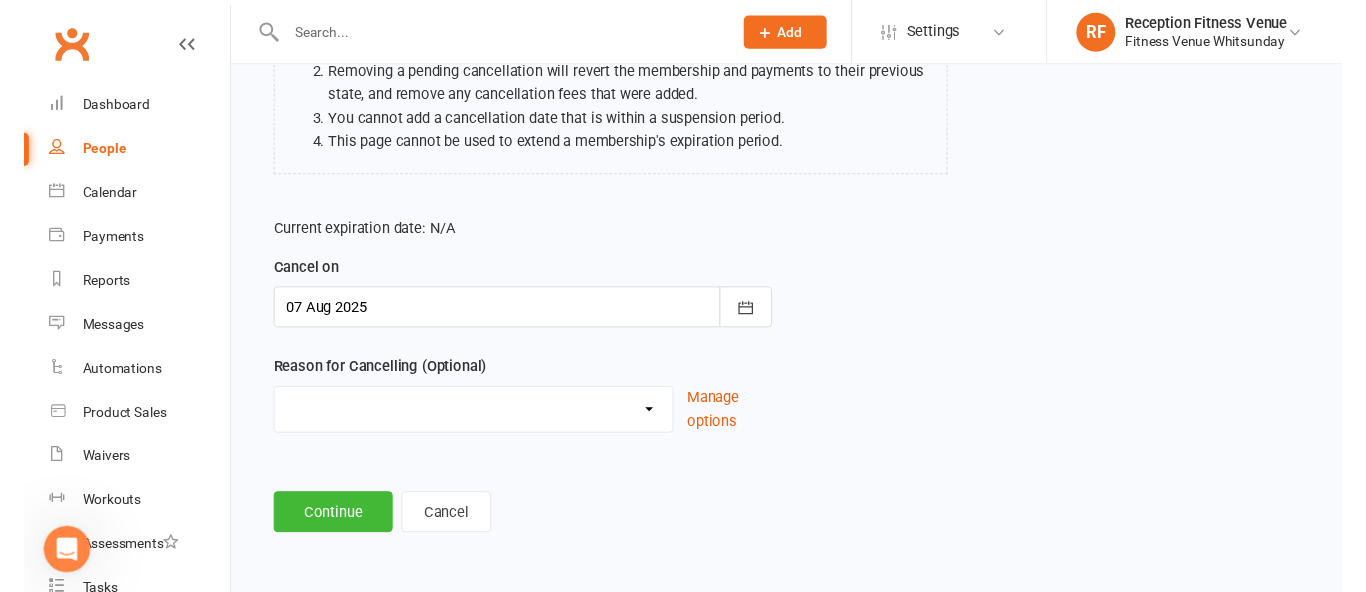 scroll, scrollTop: 0, scrollLeft: 0, axis: both 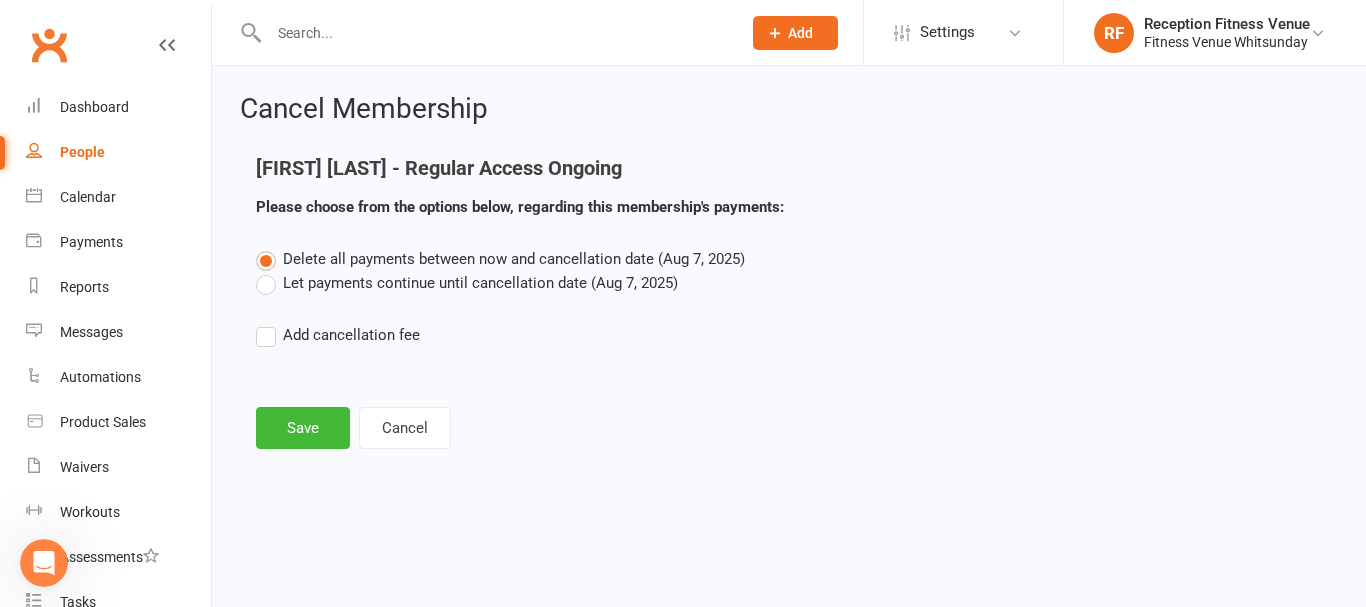 click on "Let payments continue until cancellation date (Aug 7, 2025)" at bounding box center (467, 283) 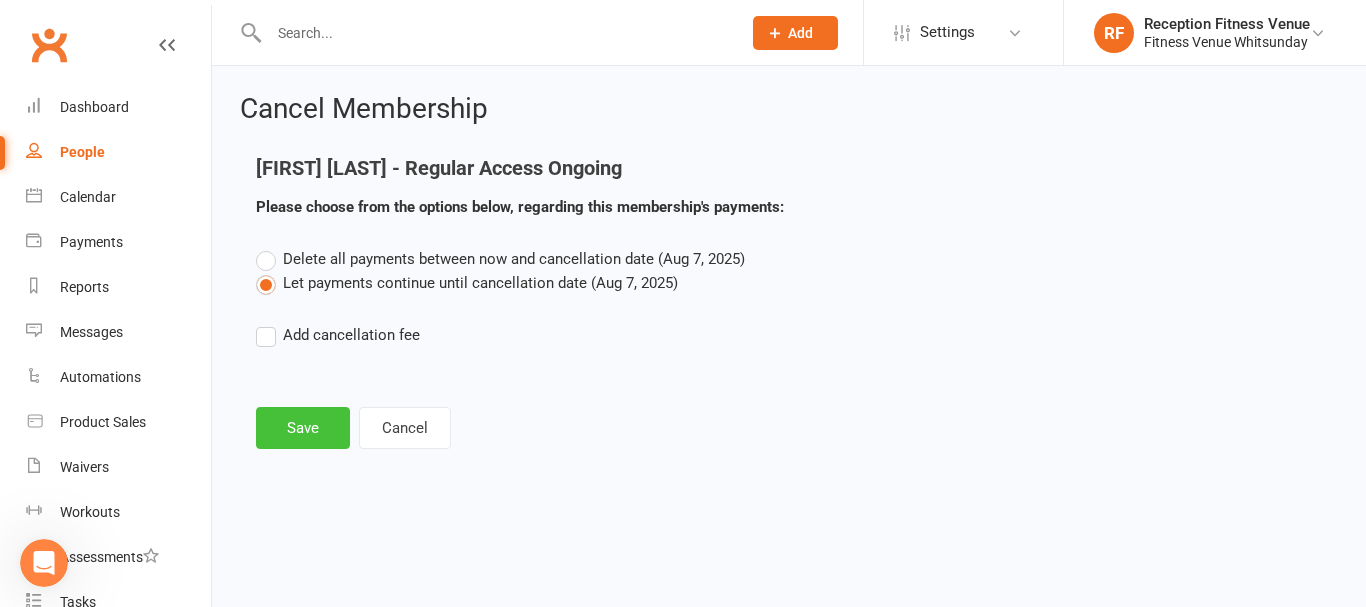 click on "Save" at bounding box center [303, 428] 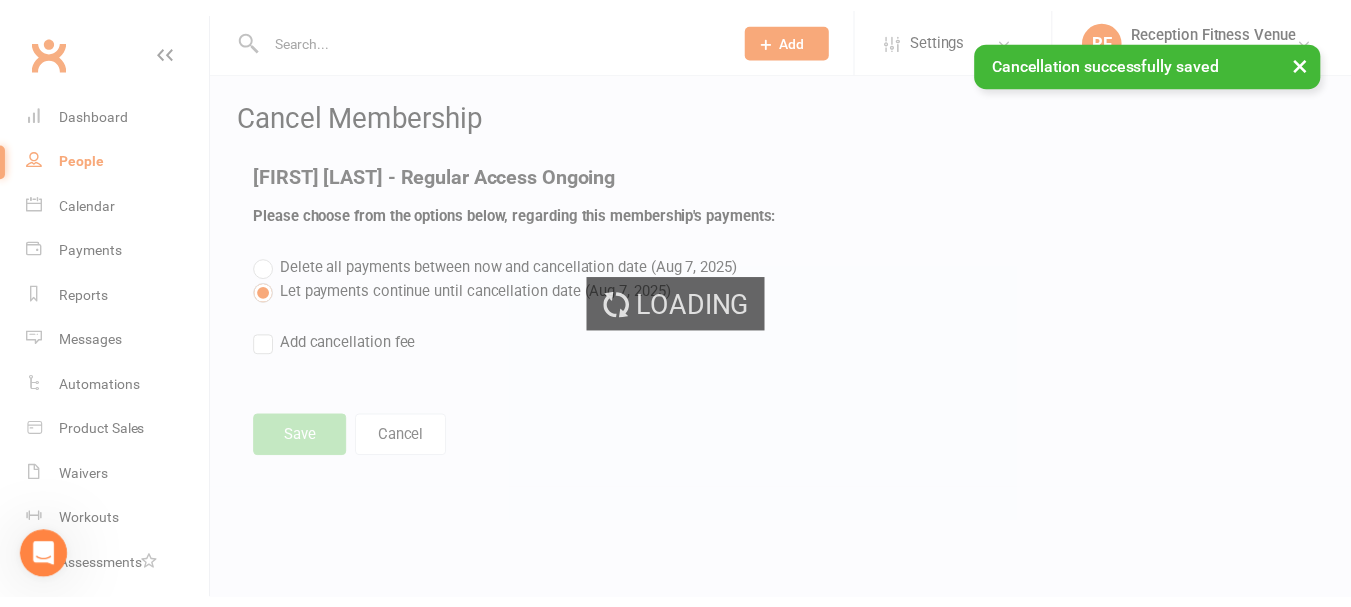 scroll, scrollTop: 2223, scrollLeft: 0, axis: vertical 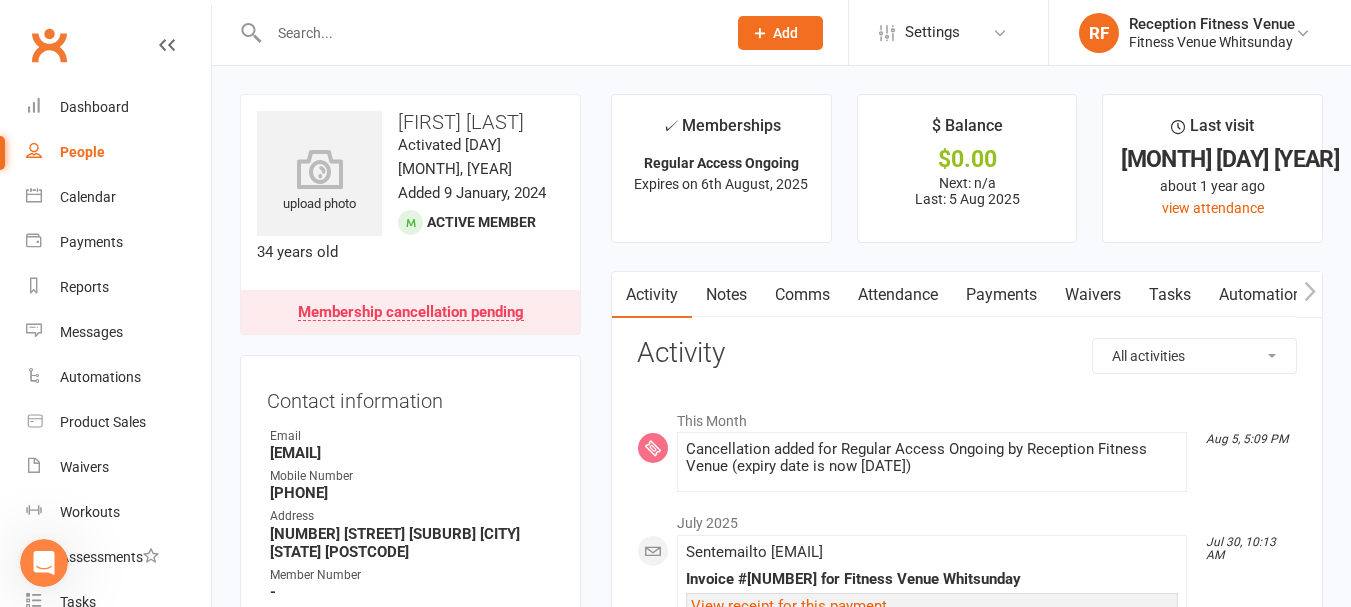 click at bounding box center [487, 33] 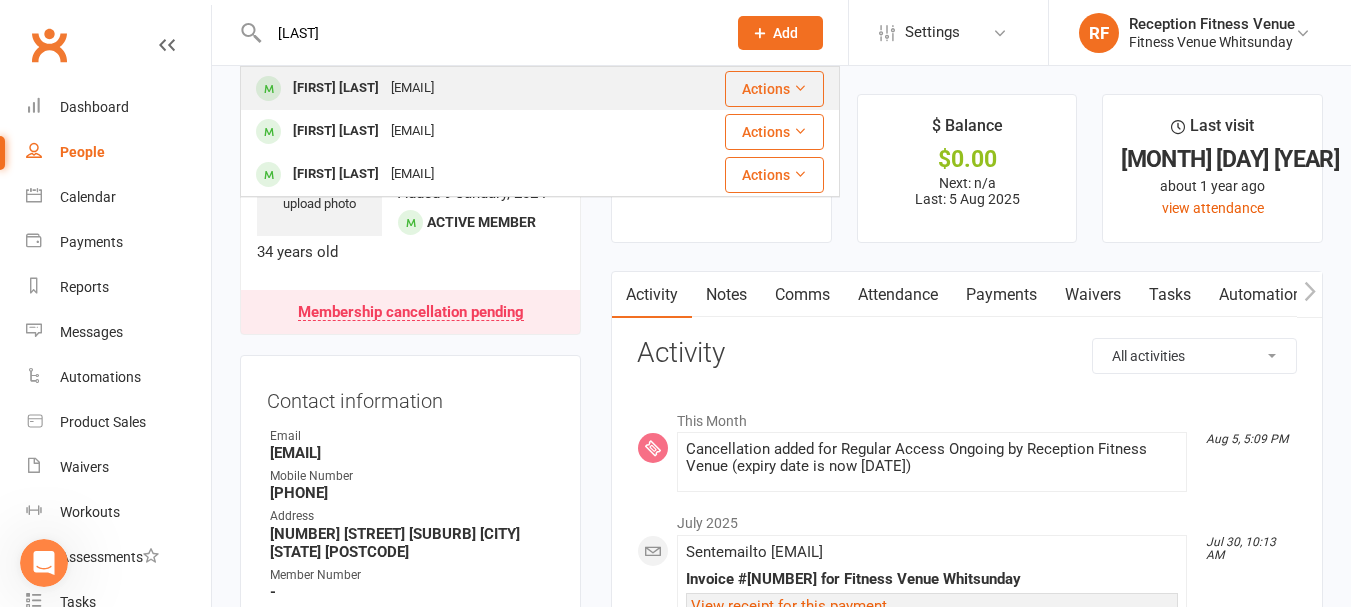 type on "[LAST]" 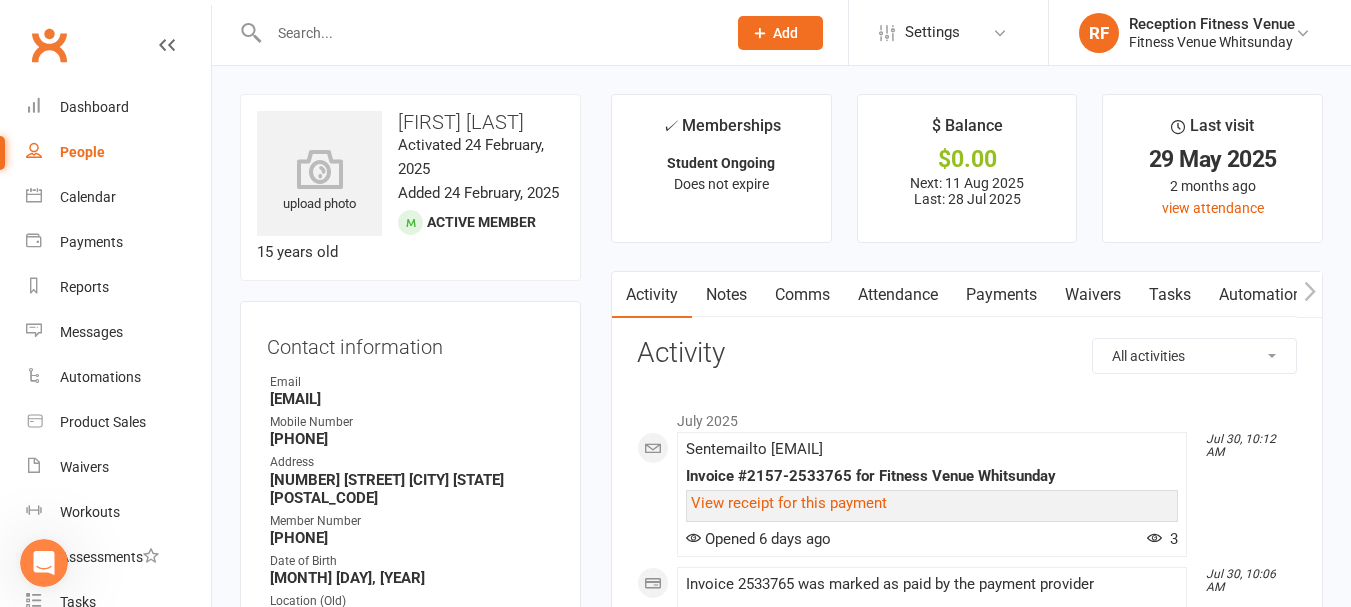 click on "Payments" at bounding box center (1001, 295) 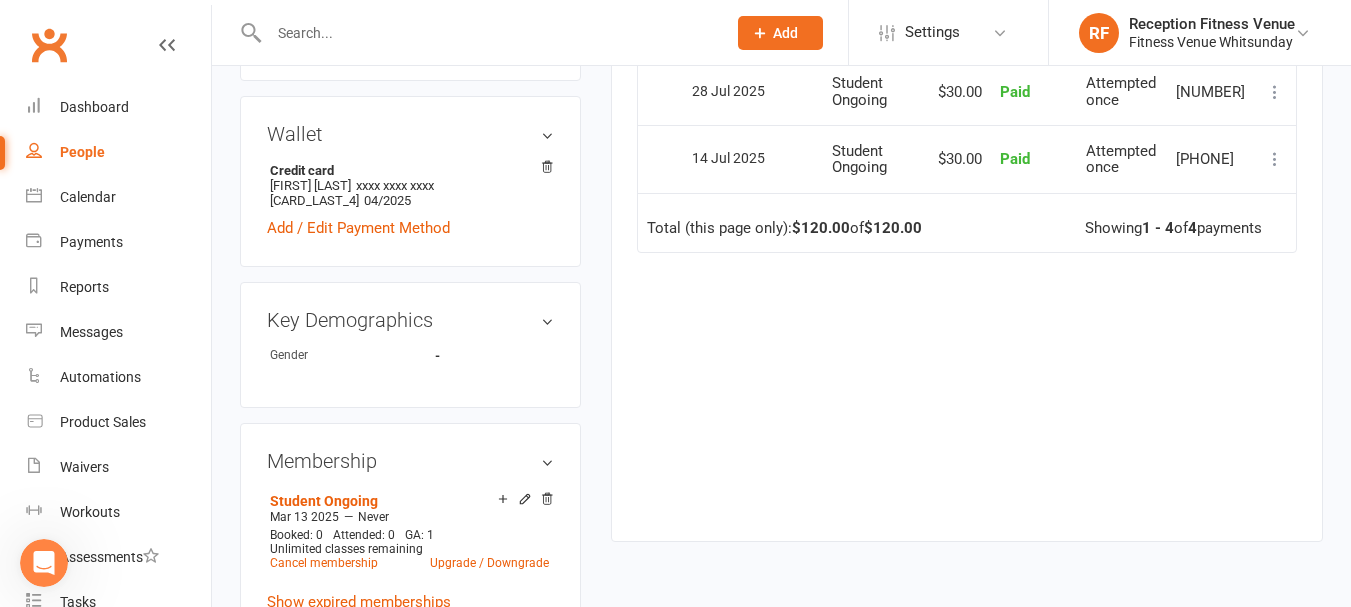 scroll, scrollTop: 900, scrollLeft: 0, axis: vertical 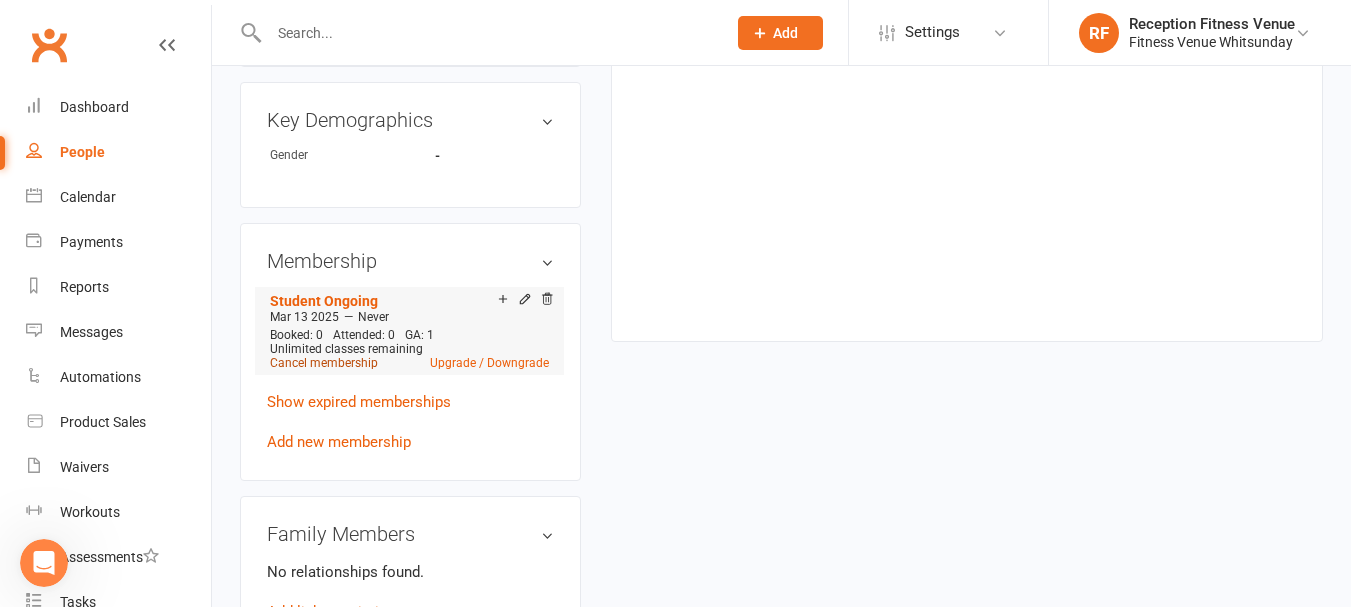 click on "Cancel membership" at bounding box center (324, 363) 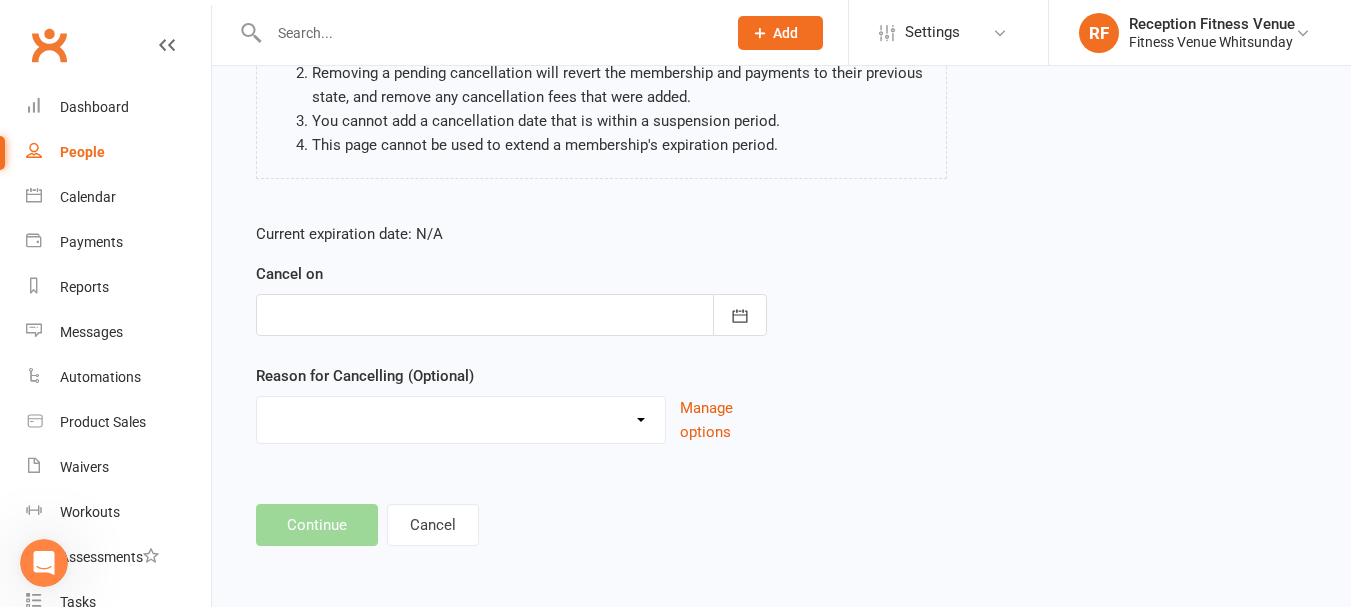 scroll, scrollTop: 0, scrollLeft: 0, axis: both 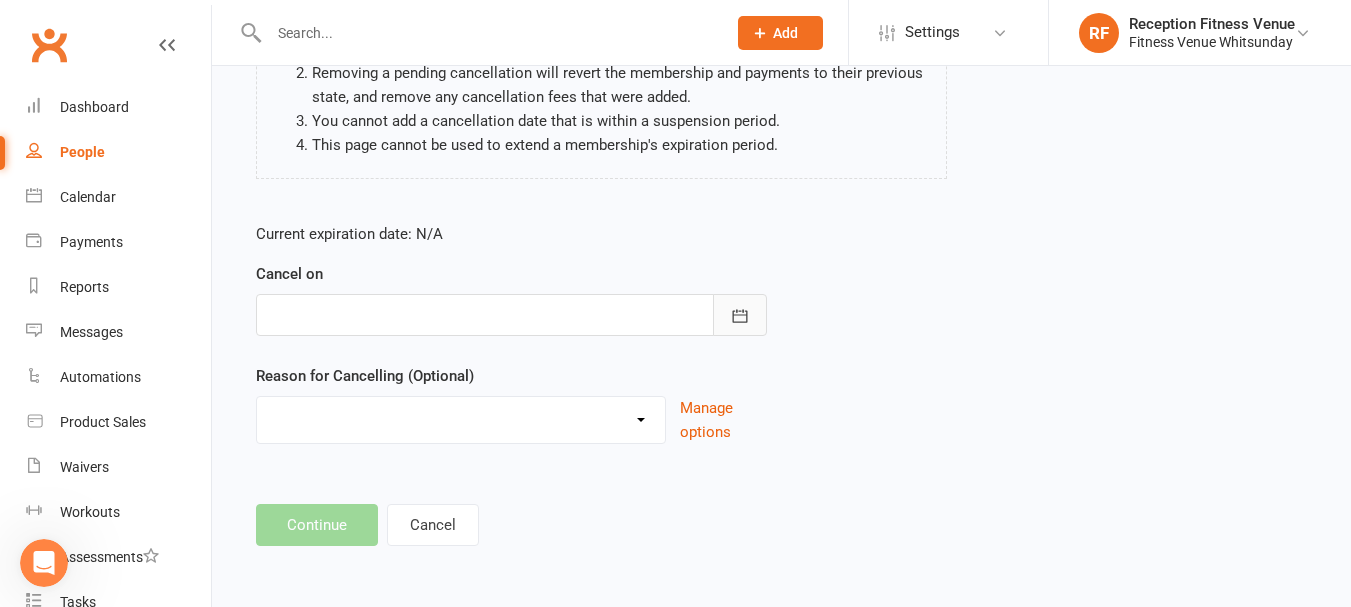 click 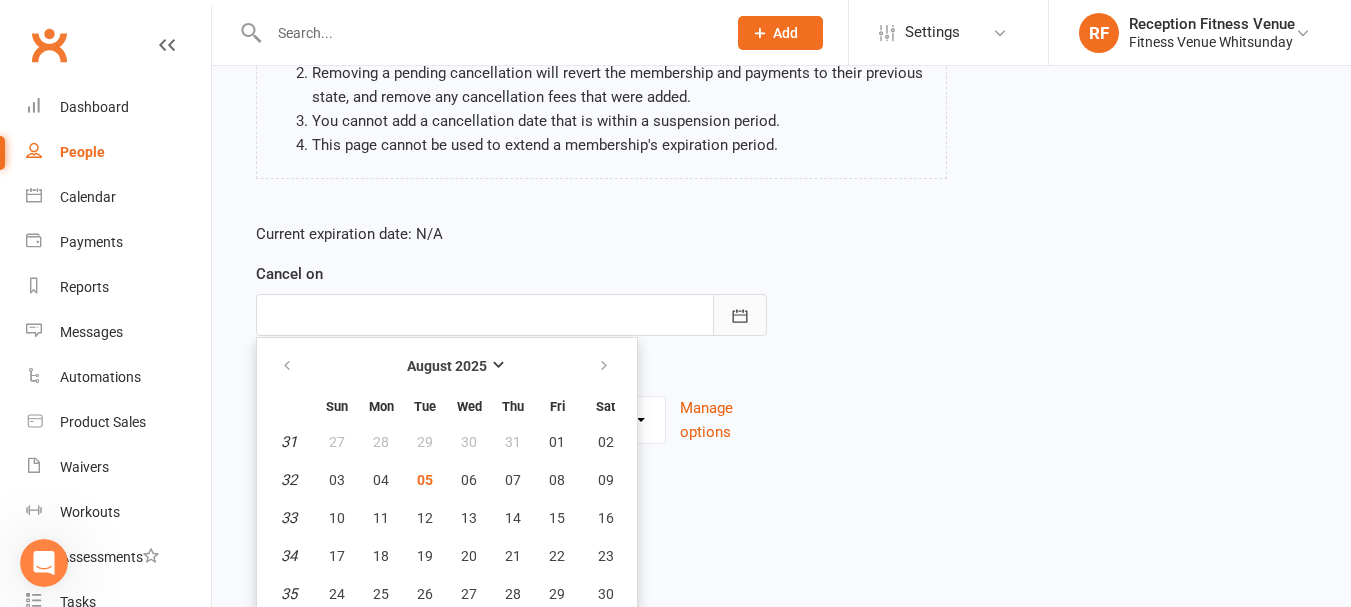 scroll, scrollTop: 302, scrollLeft: 0, axis: vertical 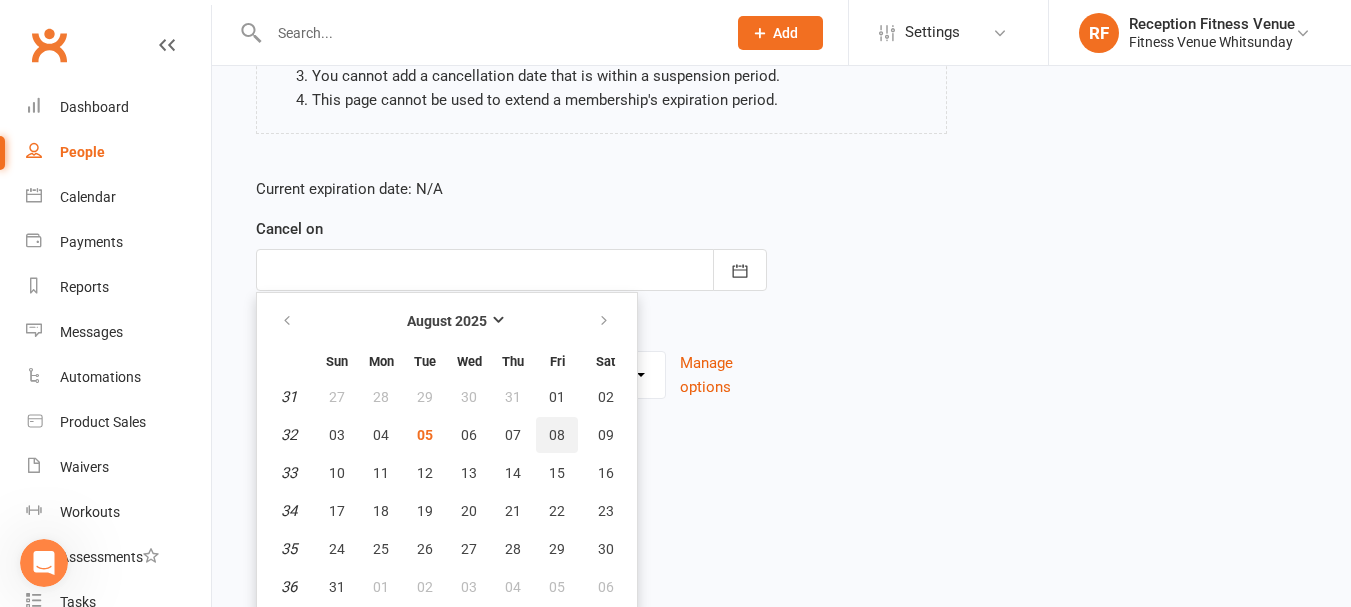 click on "08" at bounding box center (557, 435) 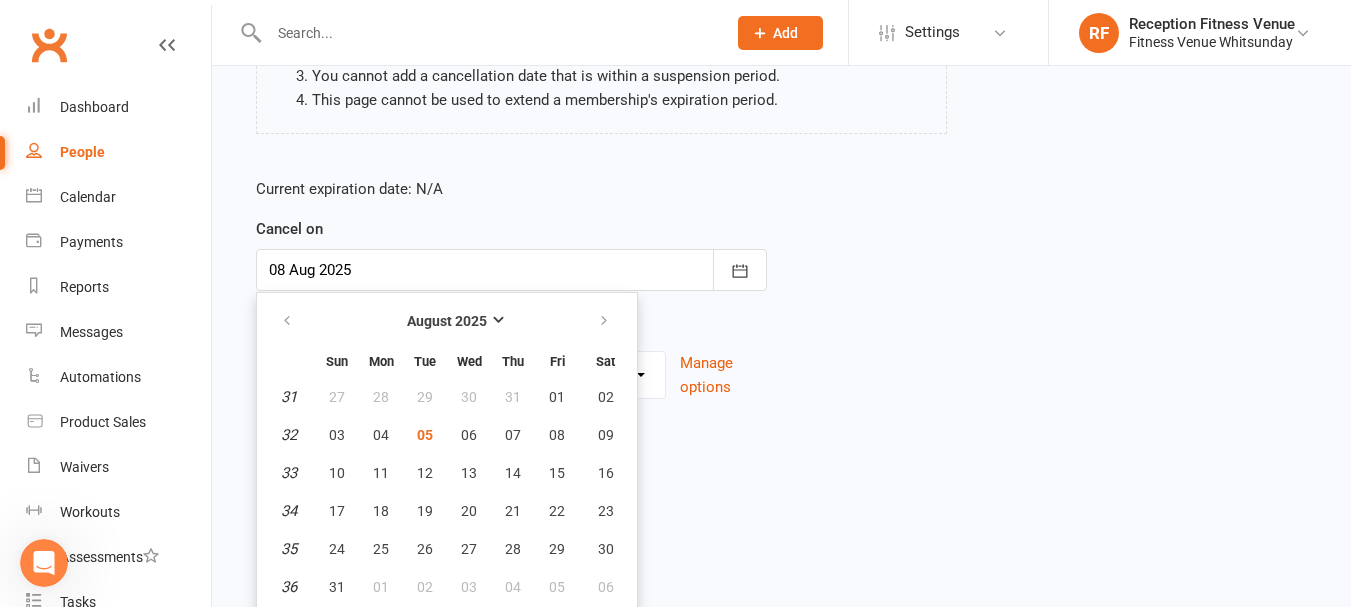 scroll, scrollTop: 257, scrollLeft: 0, axis: vertical 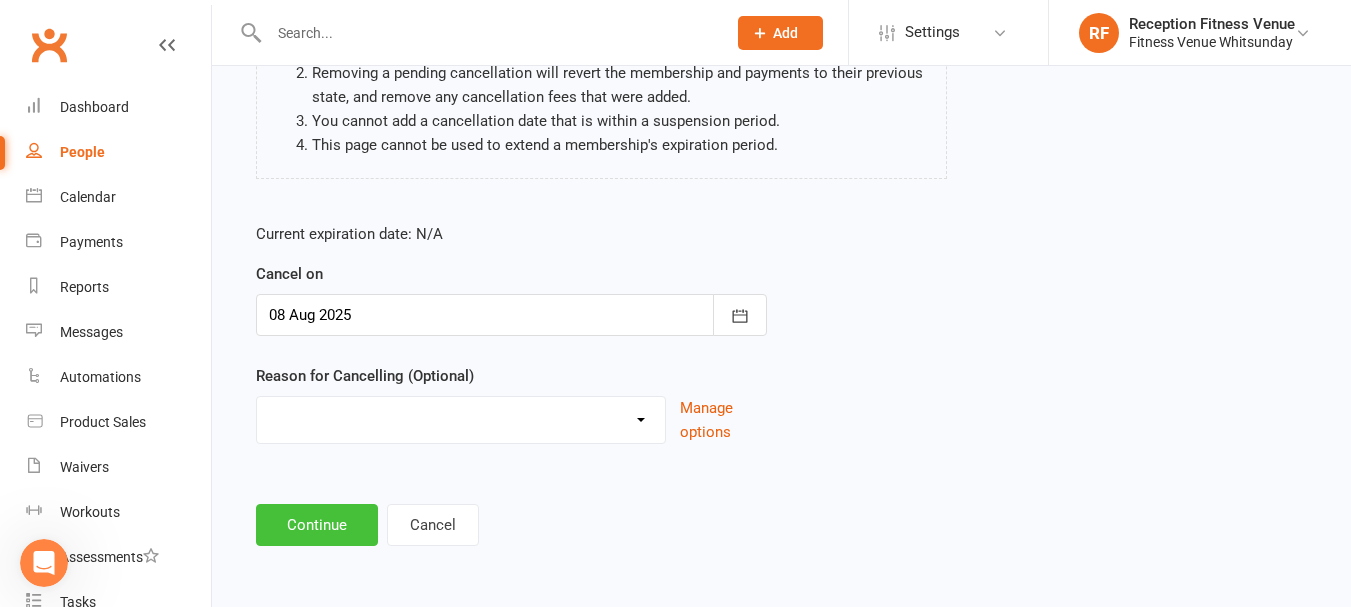 click on "Continue" at bounding box center [317, 525] 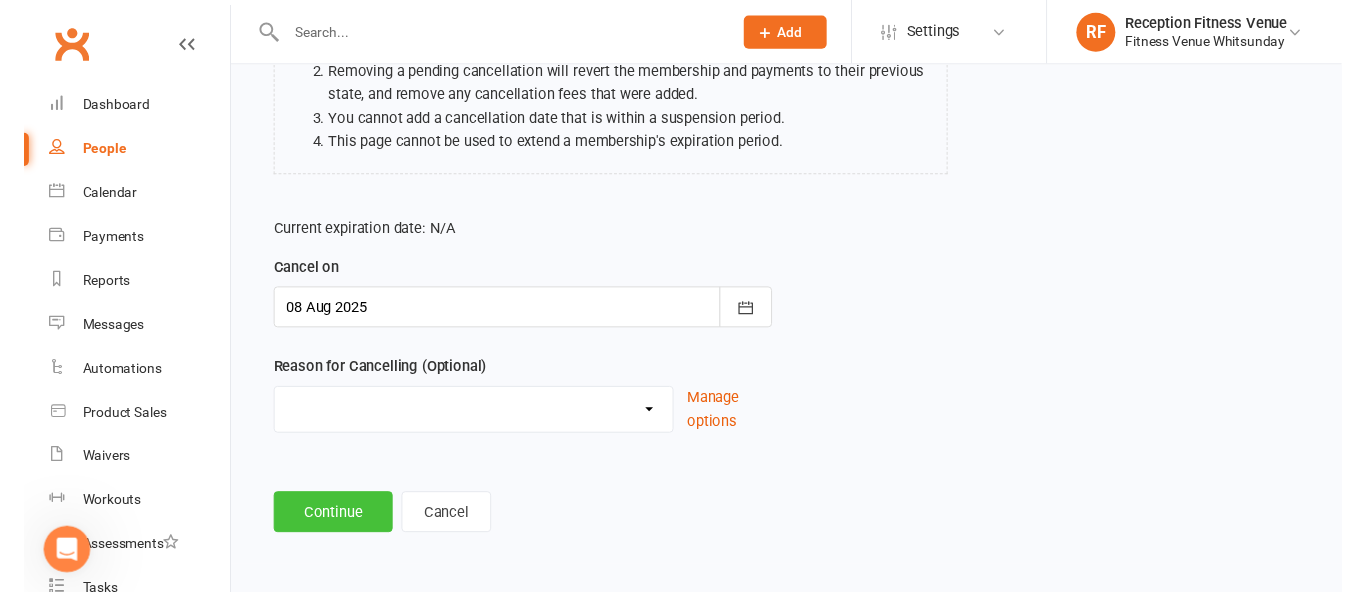 scroll, scrollTop: 0, scrollLeft: 0, axis: both 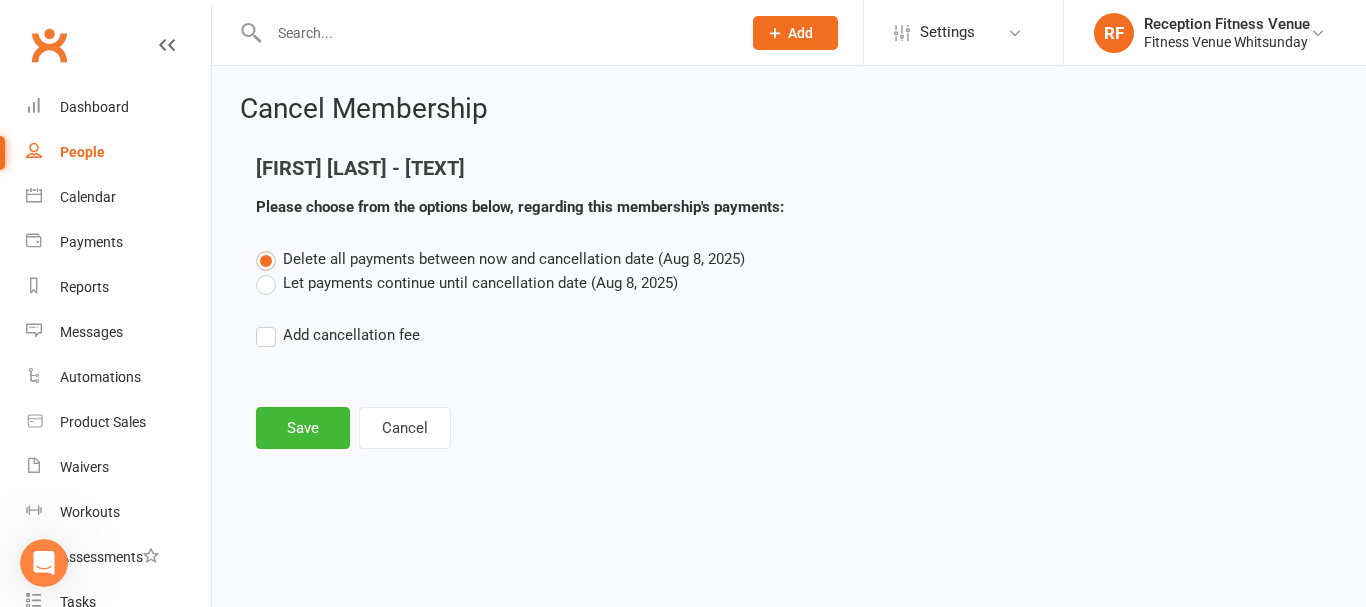 click on "Let payments continue until cancellation date (Aug 8, 2025)" at bounding box center [467, 283] 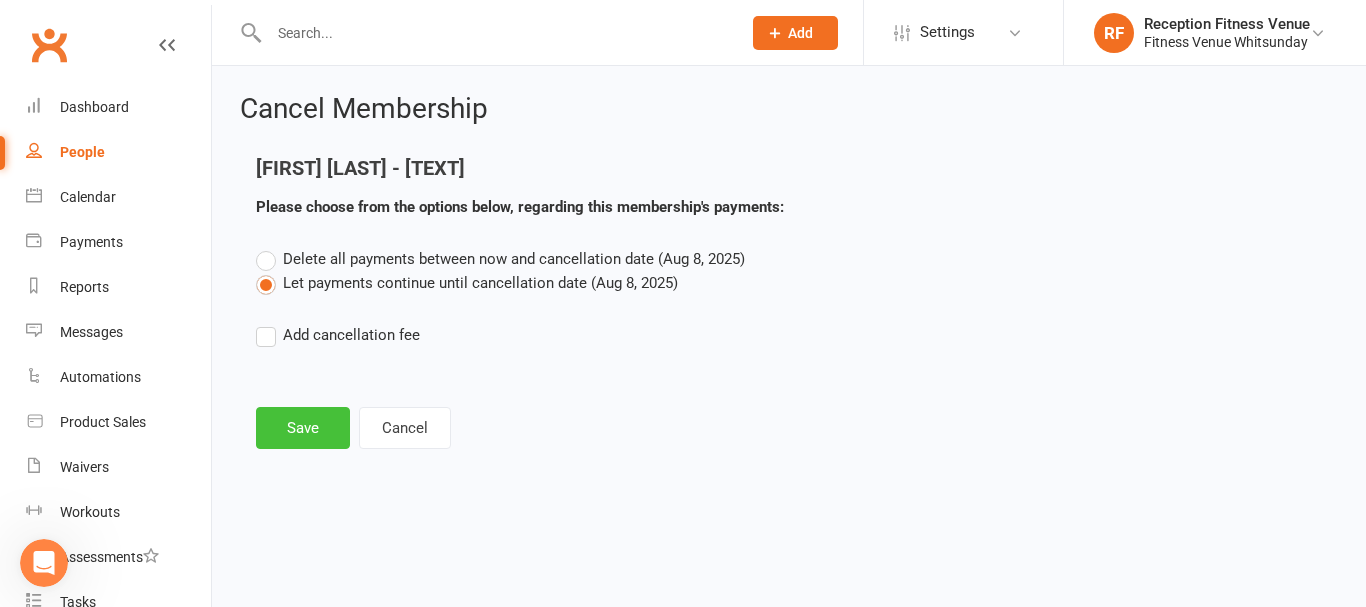 click on "Save" at bounding box center (303, 428) 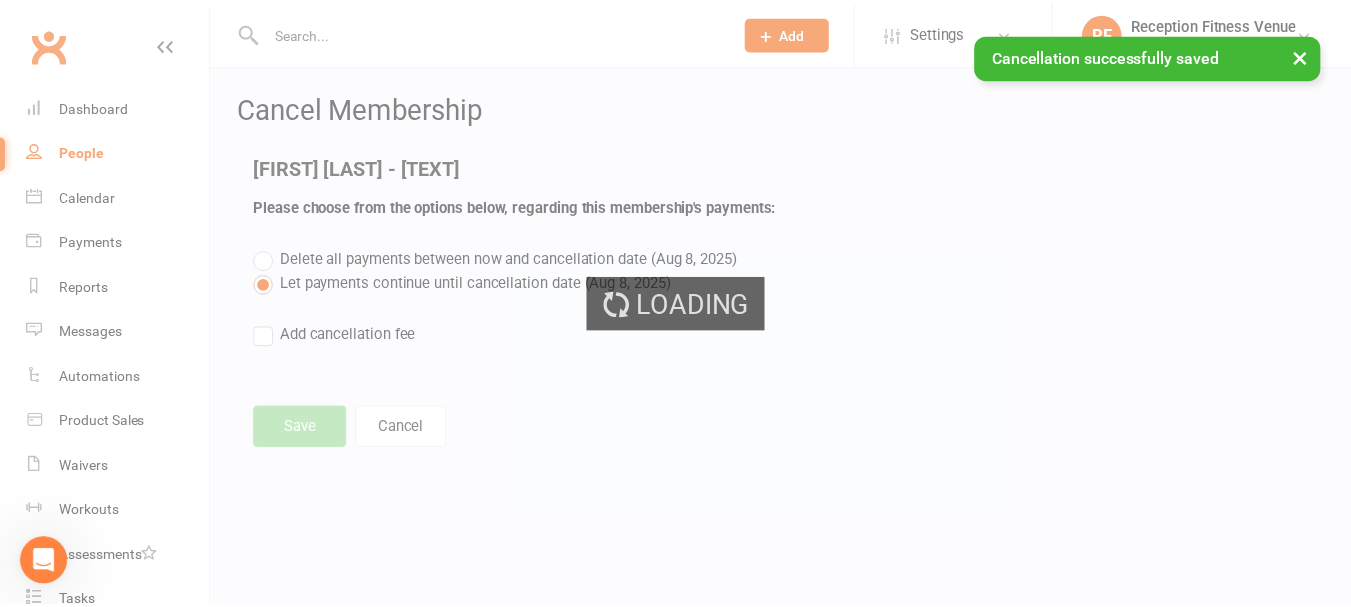 scroll, scrollTop: 2223, scrollLeft: 0, axis: vertical 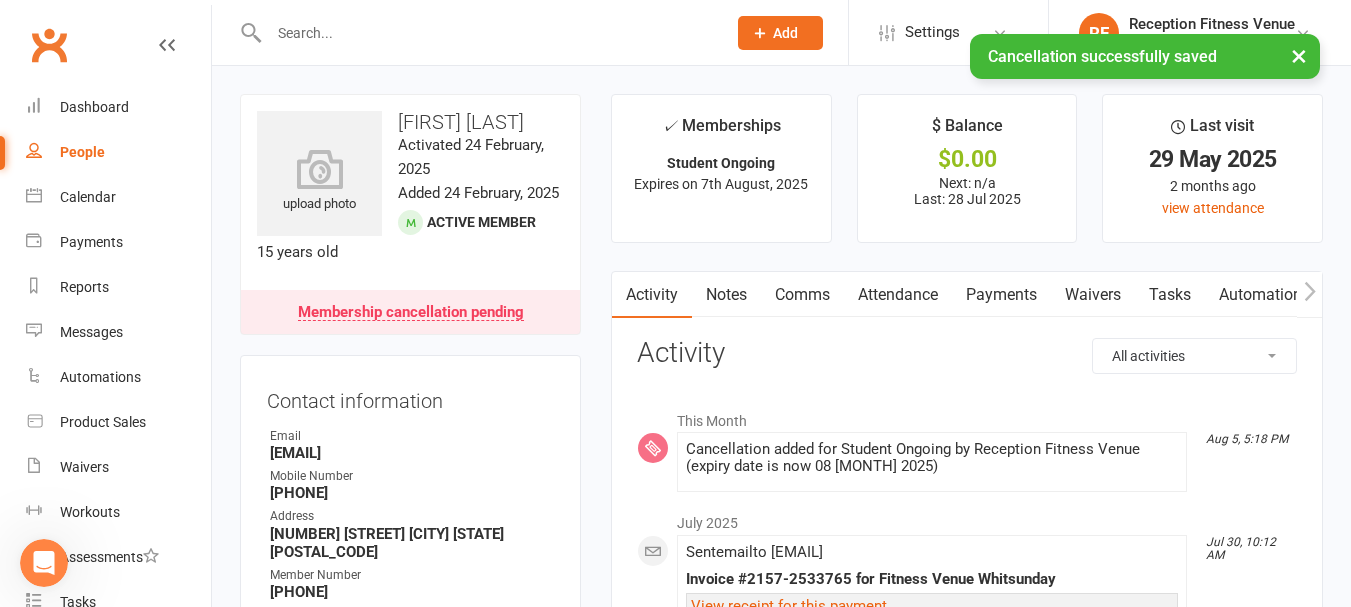 click on "Payments" at bounding box center (1001, 295) 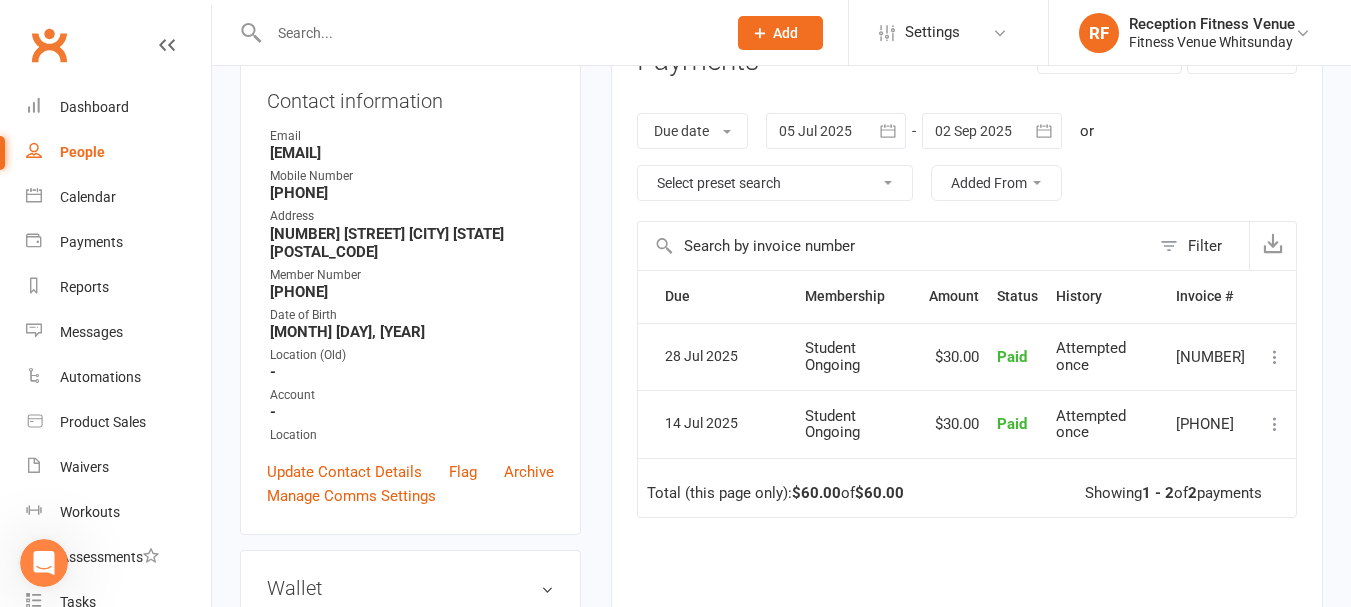 scroll, scrollTop: 0, scrollLeft: 0, axis: both 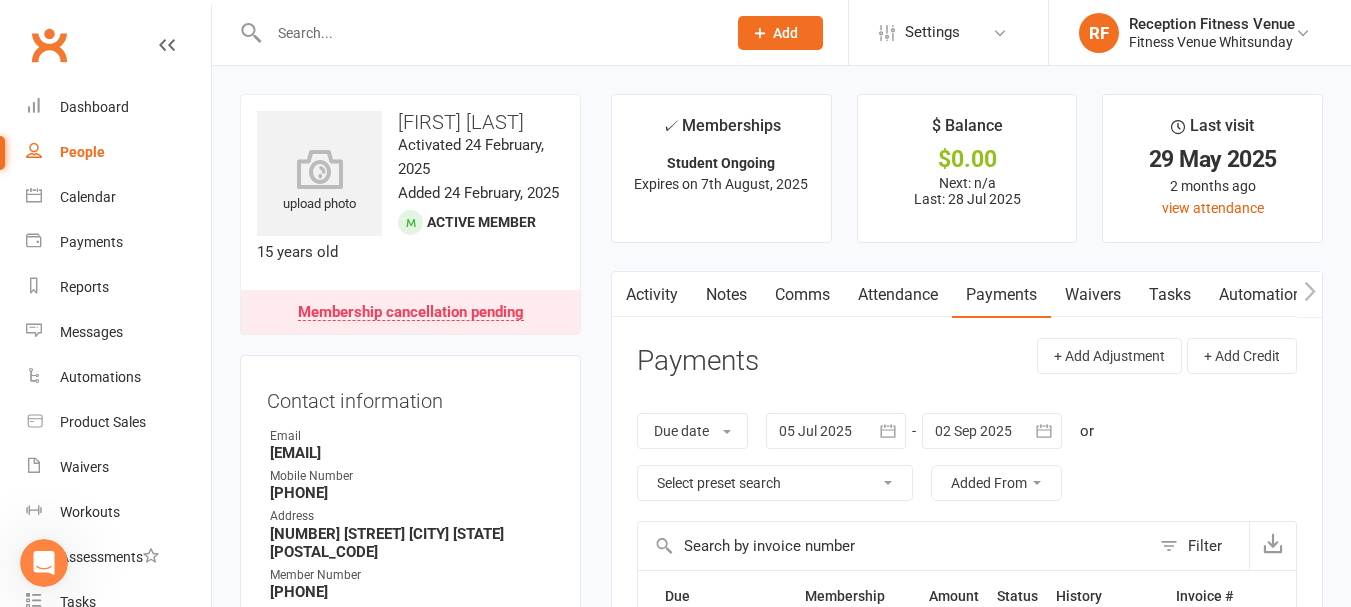 click at bounding box center [487, 33] 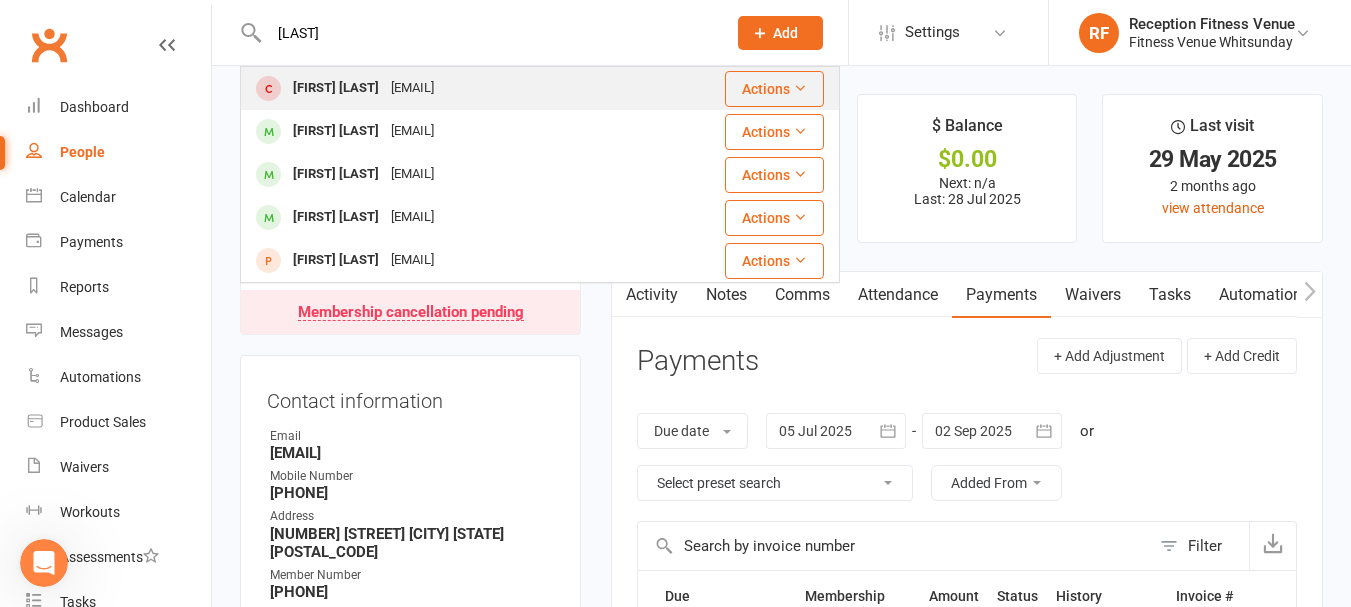 type on "[LAST]" 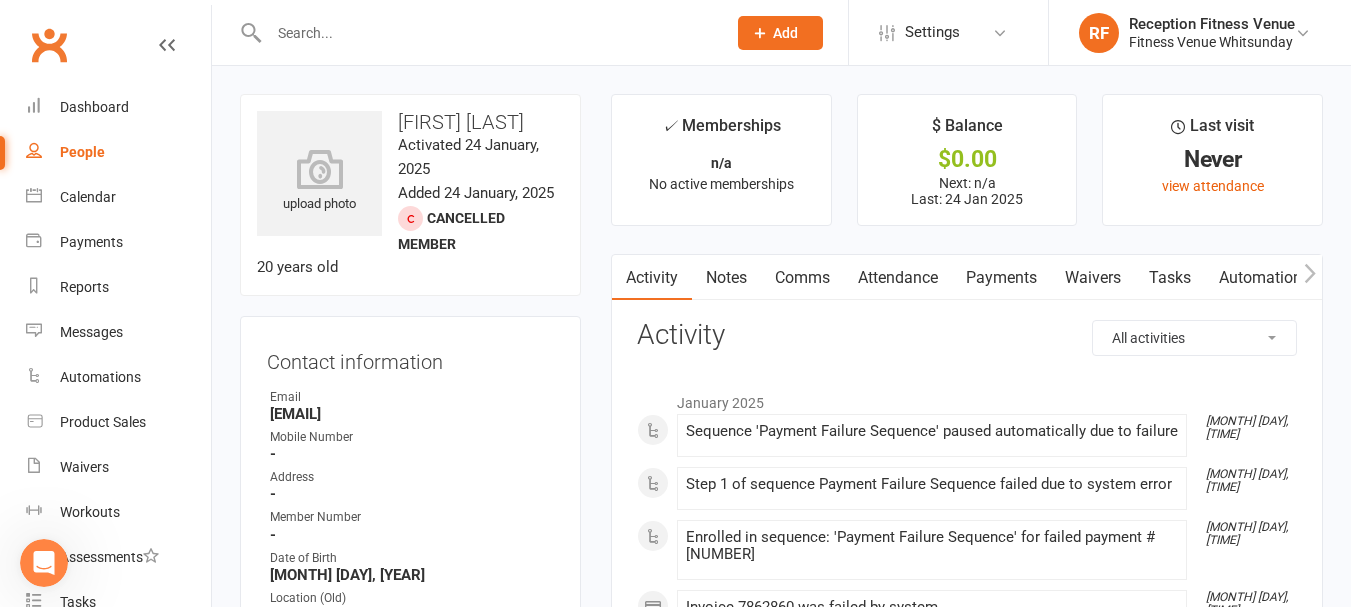 click on "Payments" at bounding box center (1001, 278) 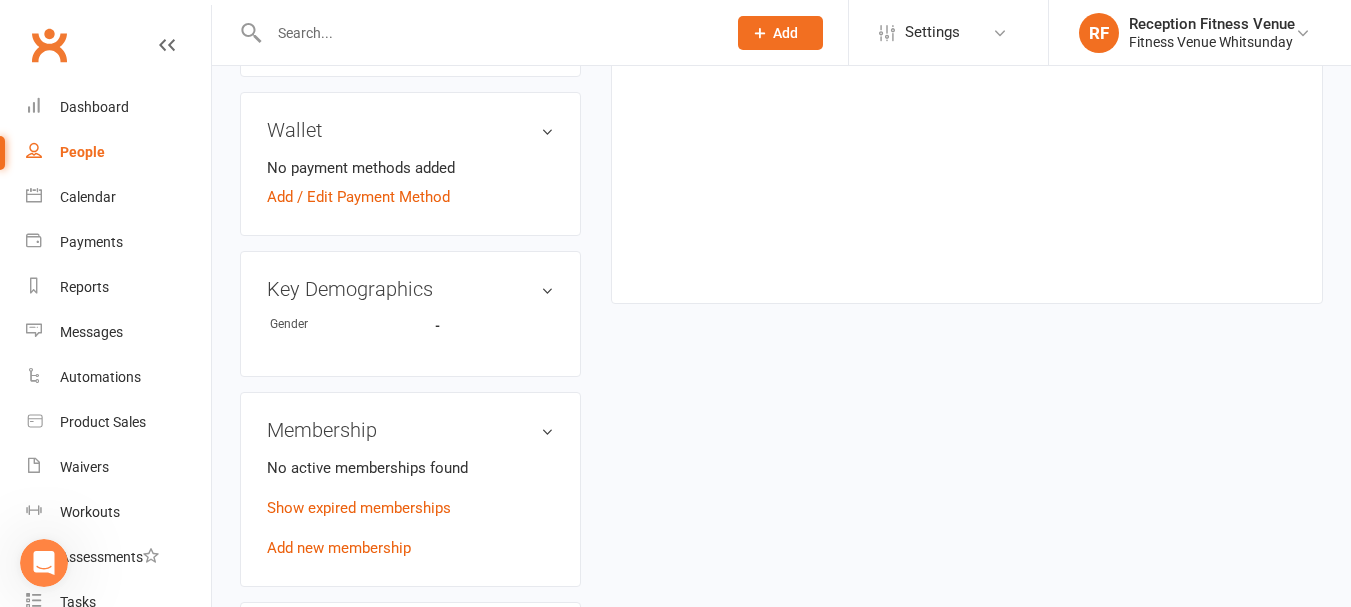 scroll, scrollTop: 0, scrollLeft: 0, axis: both 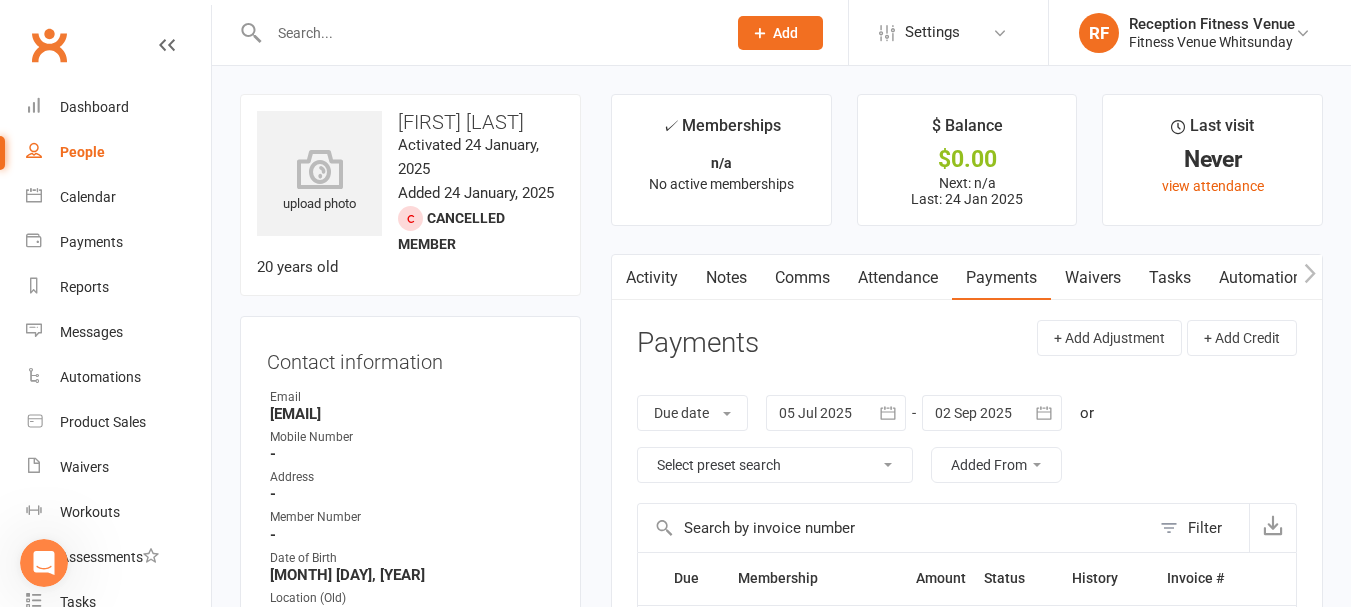click at bounding box center (487, 33) 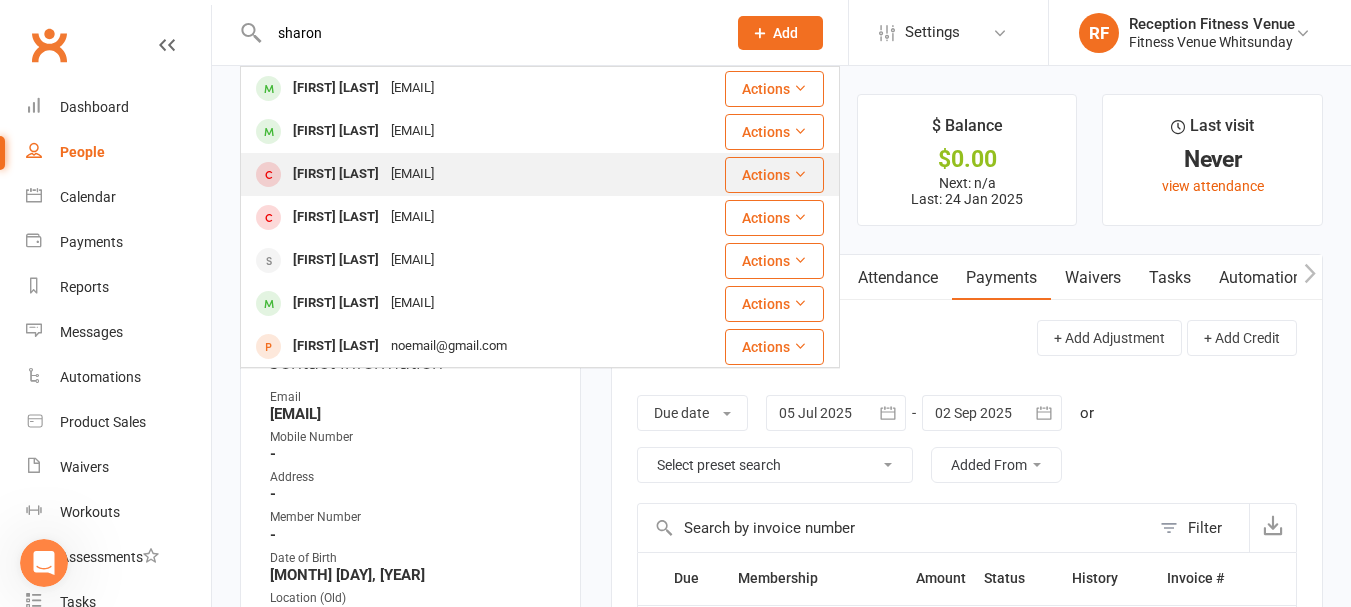 type on "sharon" 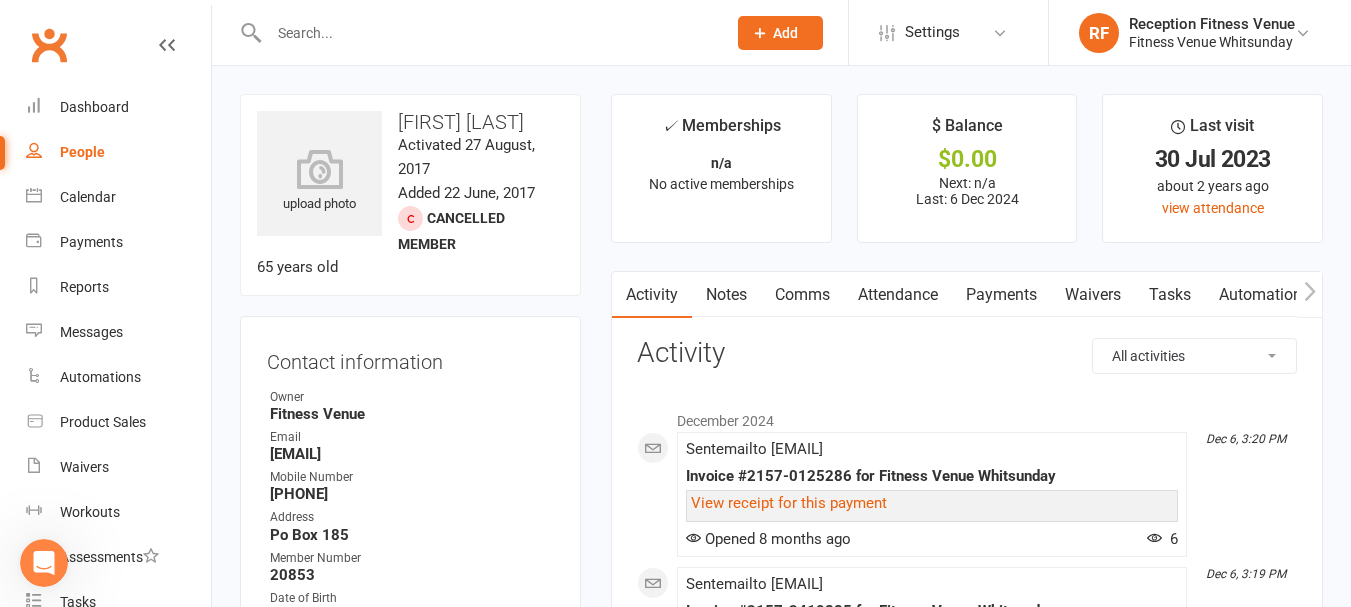 click at bounding box center [487, 33] 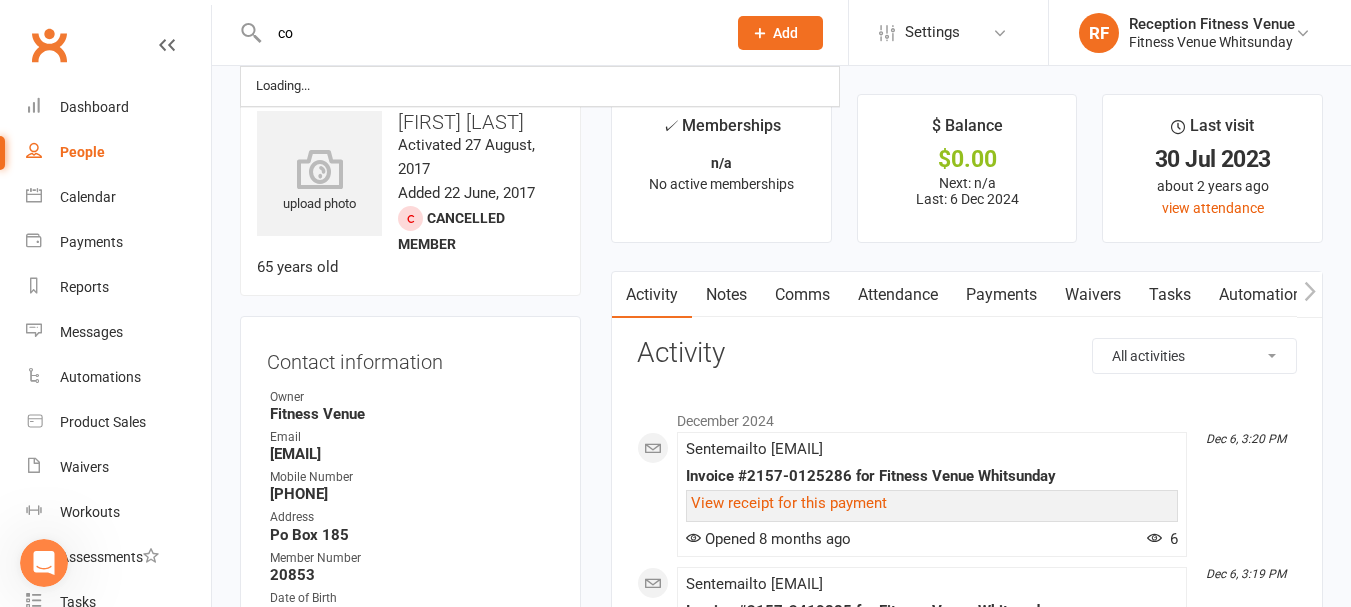 type on "c" 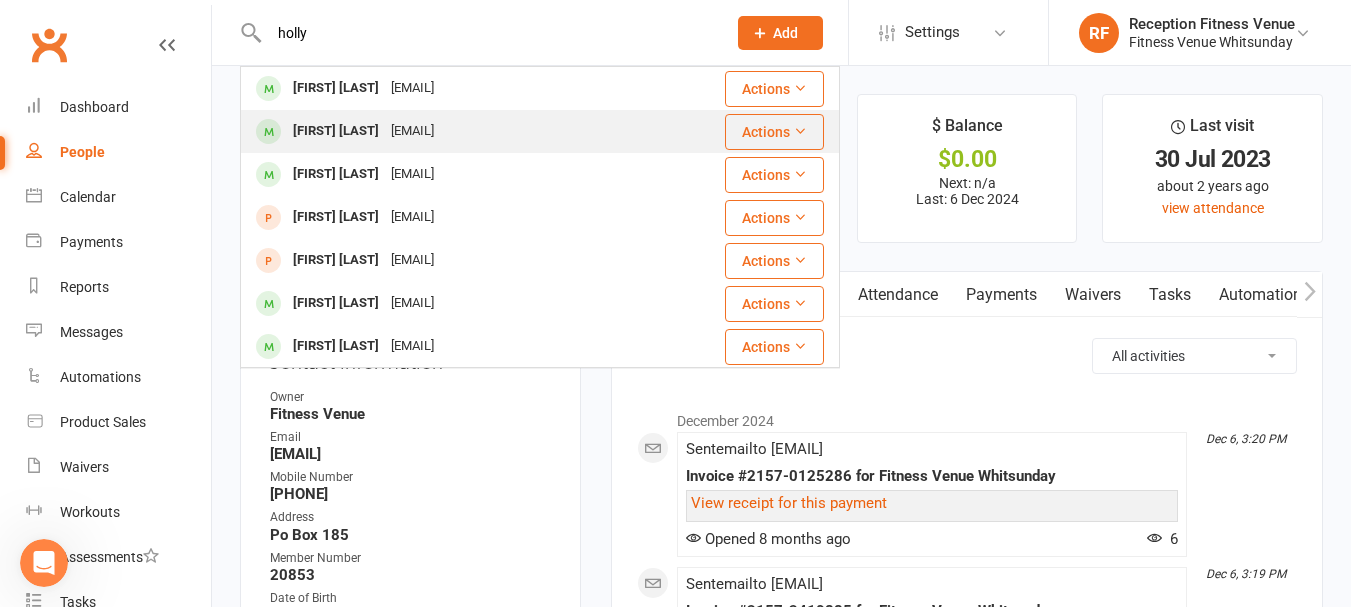 type on "holly" 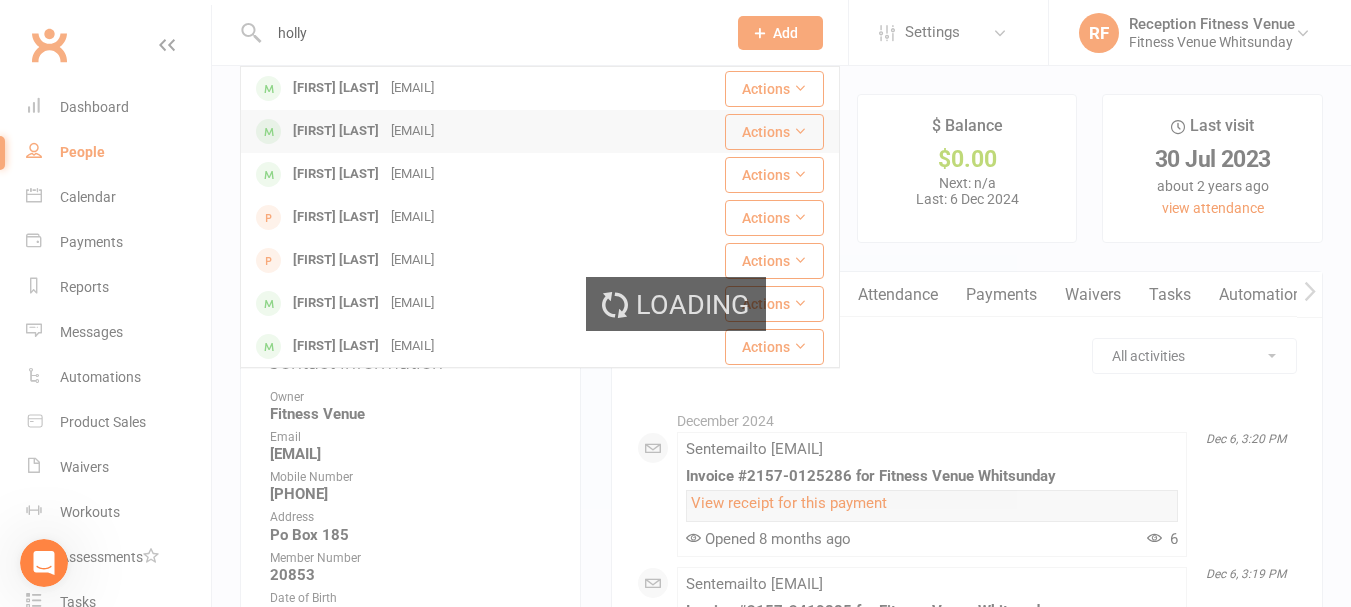 type 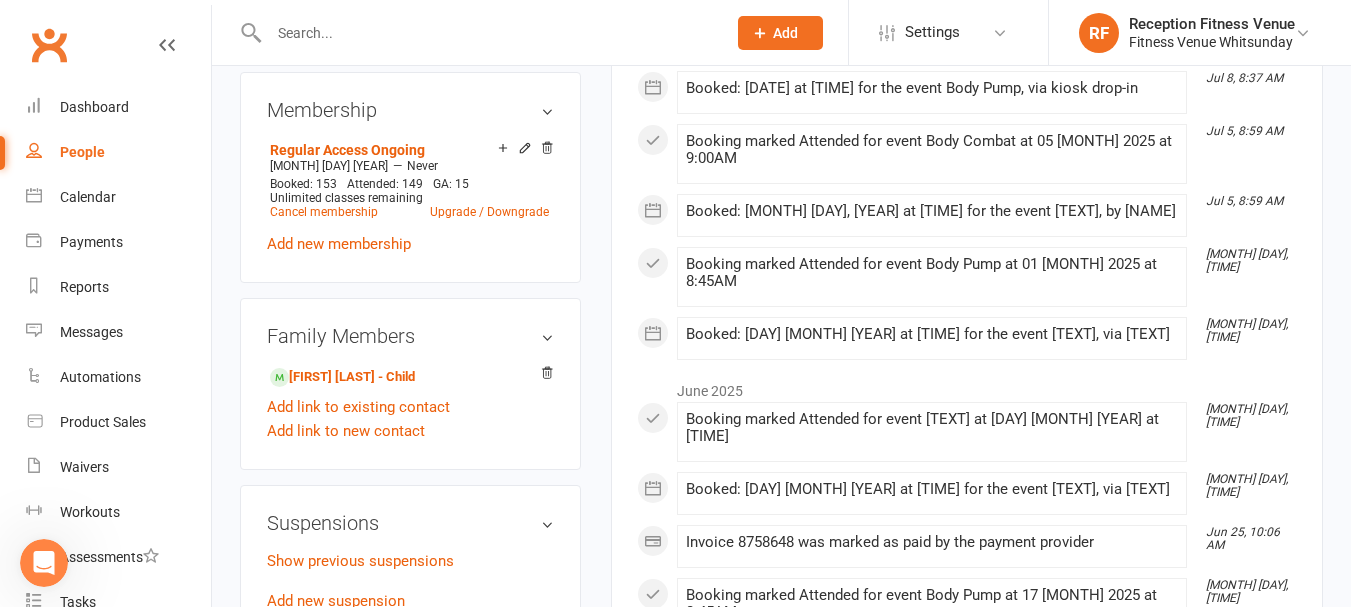 scroll, scrollTop: 1200, scrollLeft: 0, axis: vertical 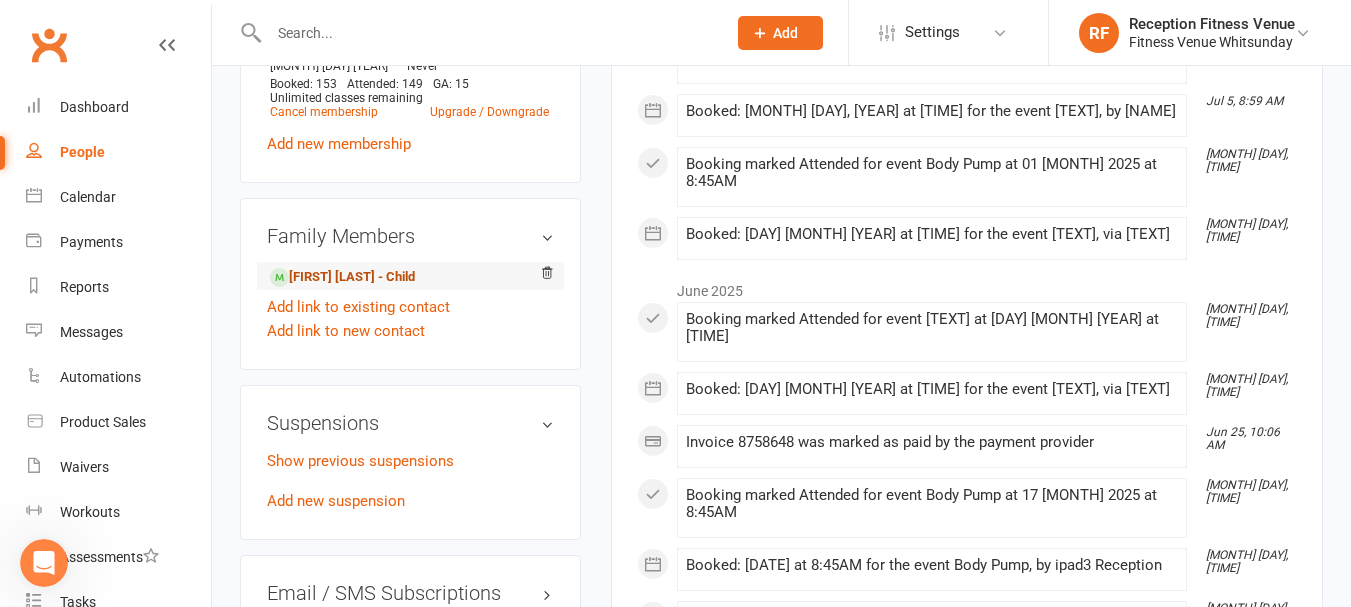 click on "[FIRST] [LAST] - Child" at bounding box center (342, 277) 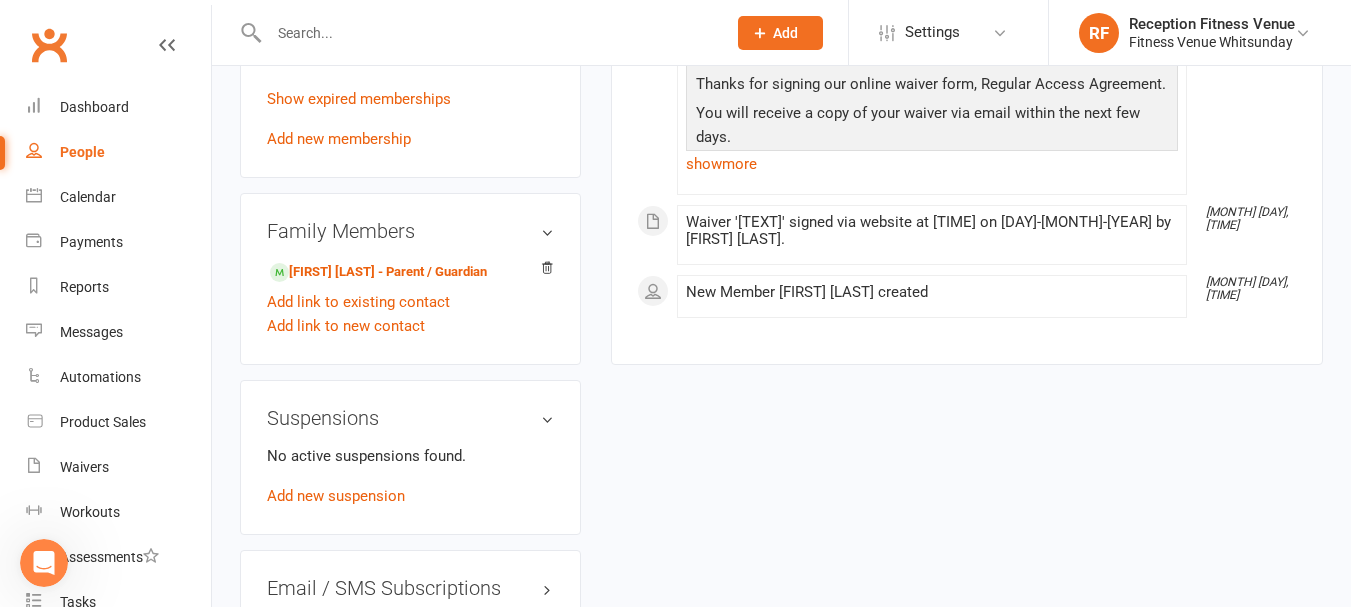 scroll, scrollTop: 1100, scrollLeft: 0, axis: vertical 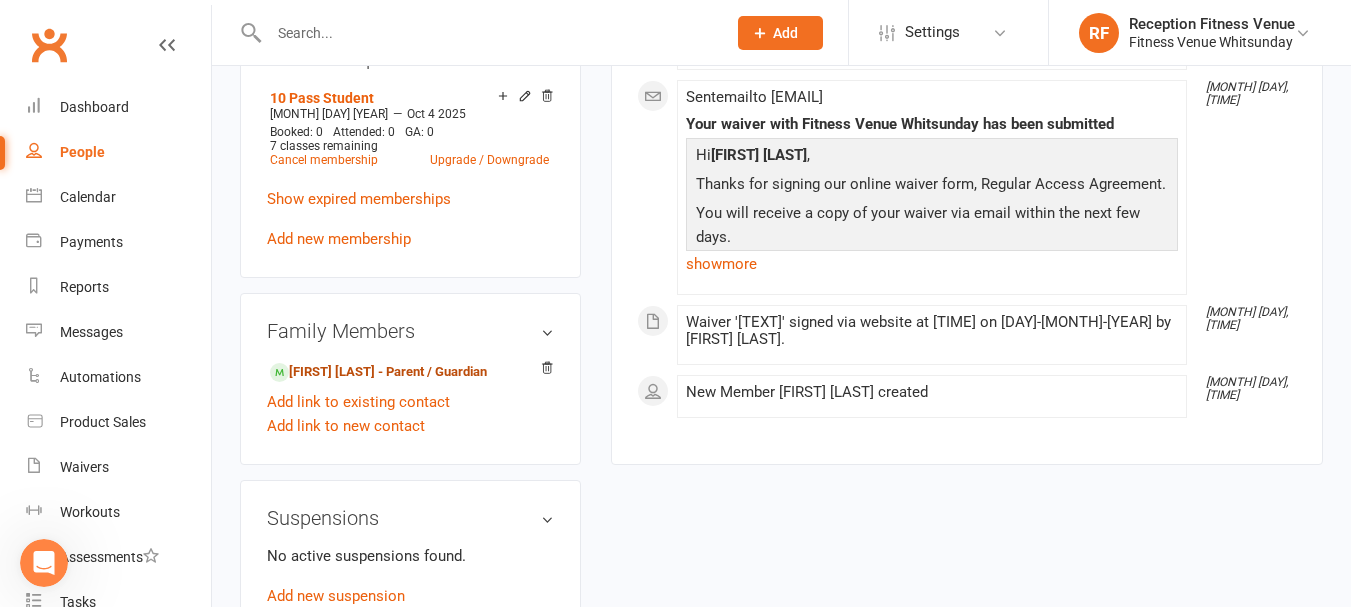 drag, startPoint x: 356, startPoint y: 351, endPoint x: 397, endPoint y: 328, distance: 47.010635 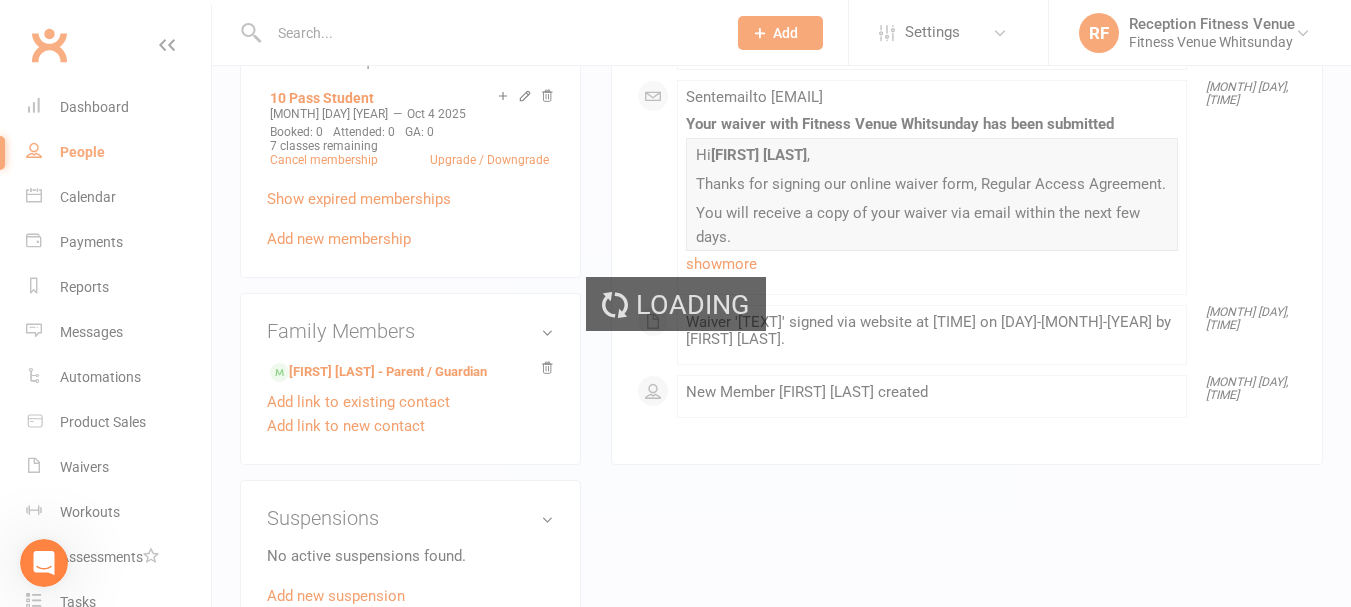 scroll, scrollTop: 0, scrollLeft: 0, axis: both 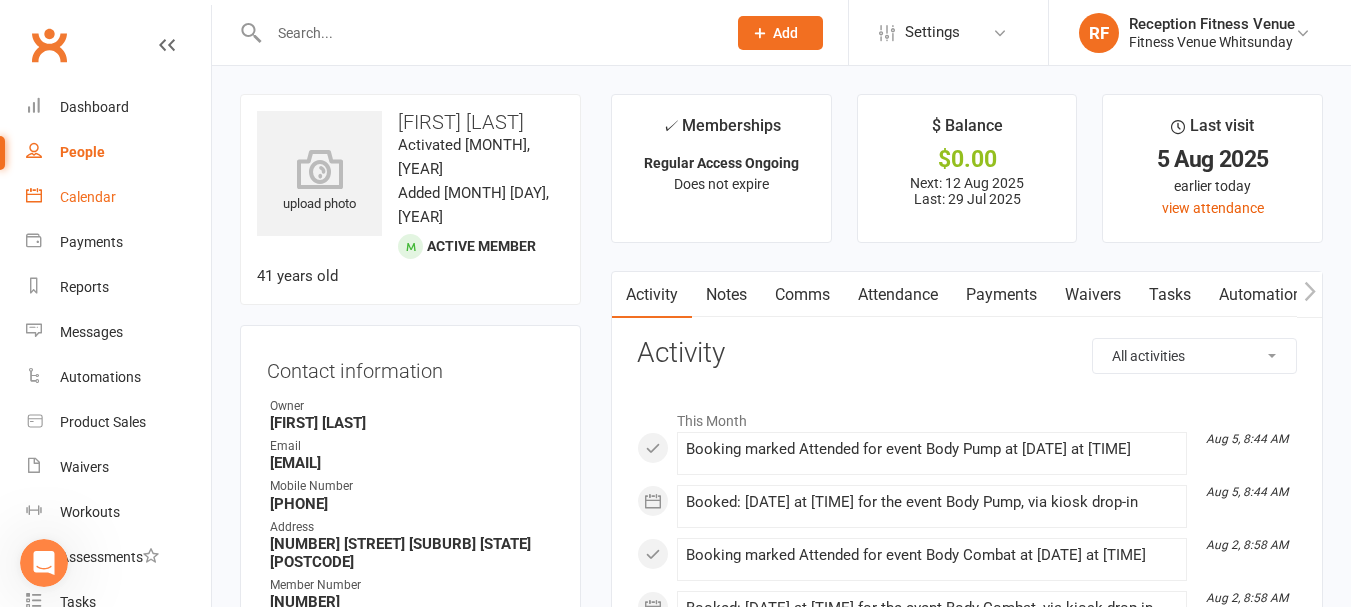 click on "Calendar" at bounding box center [118, 197] 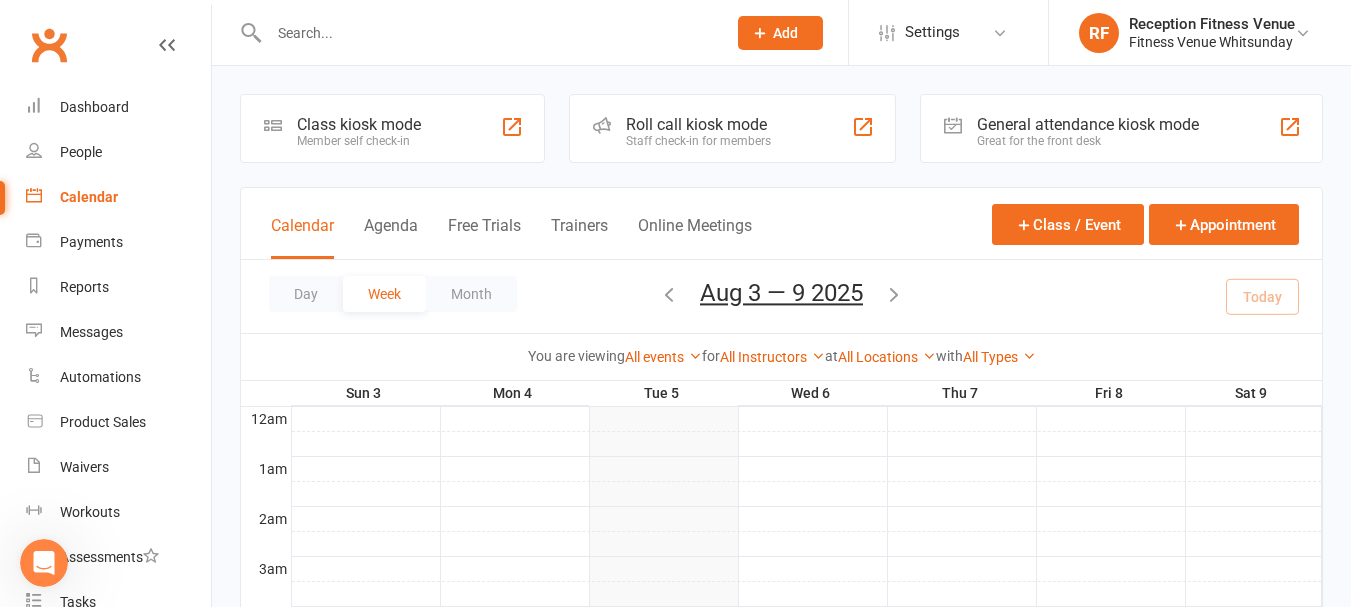 click on "Great for the front desk" at bounding box center (1088, 141) 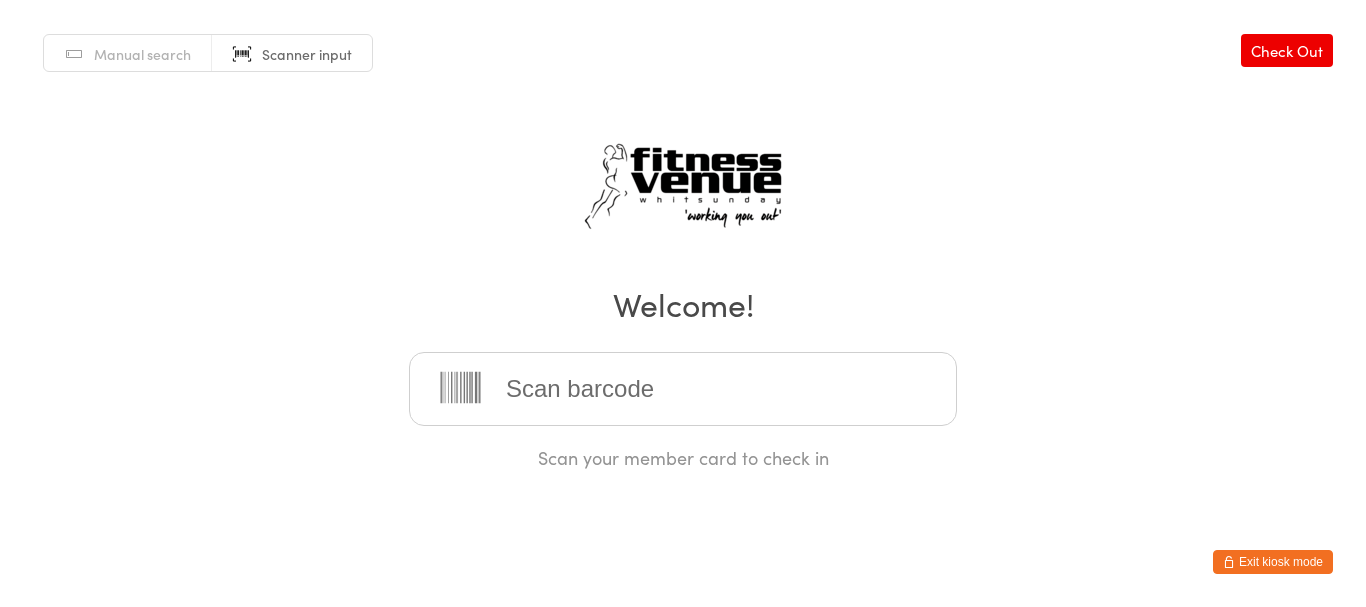 scroll, scrollTop: 0, scrollLeft: 0, axis: both 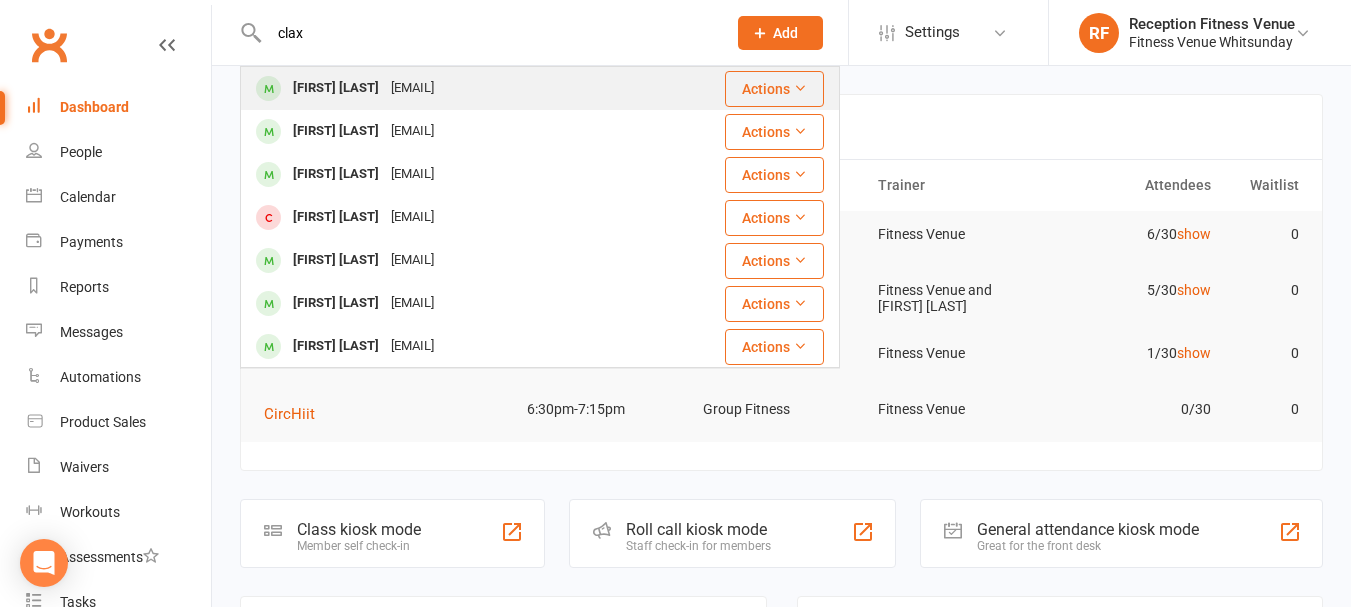 type on "clax" 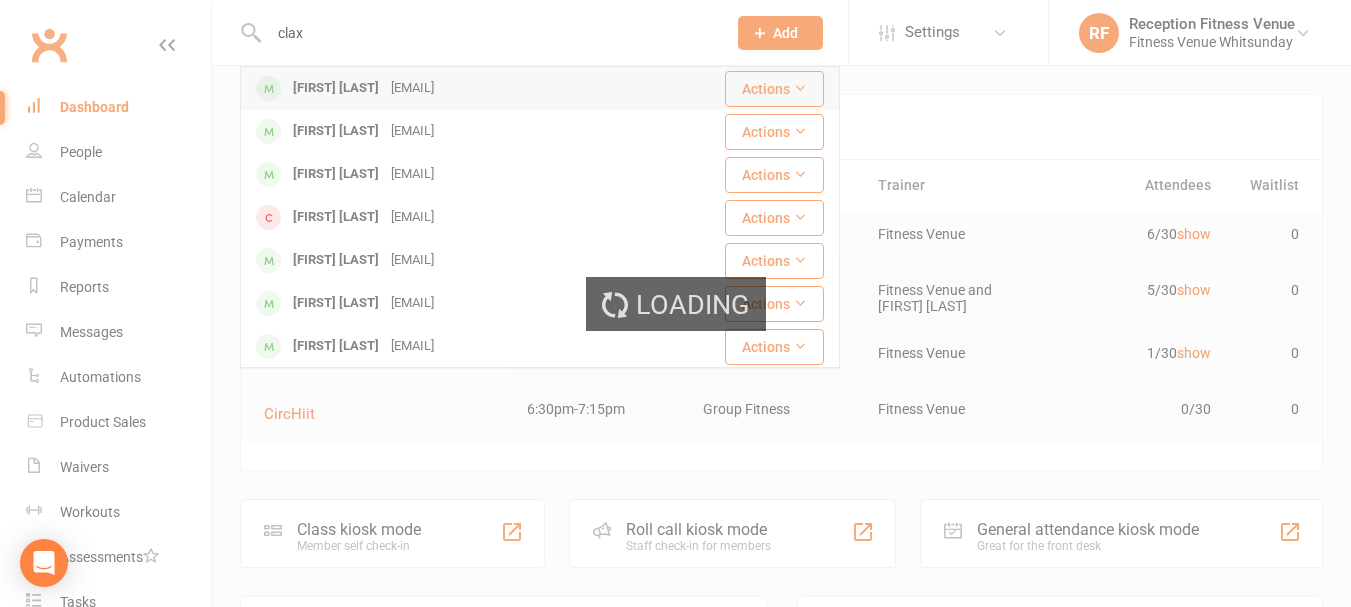 type 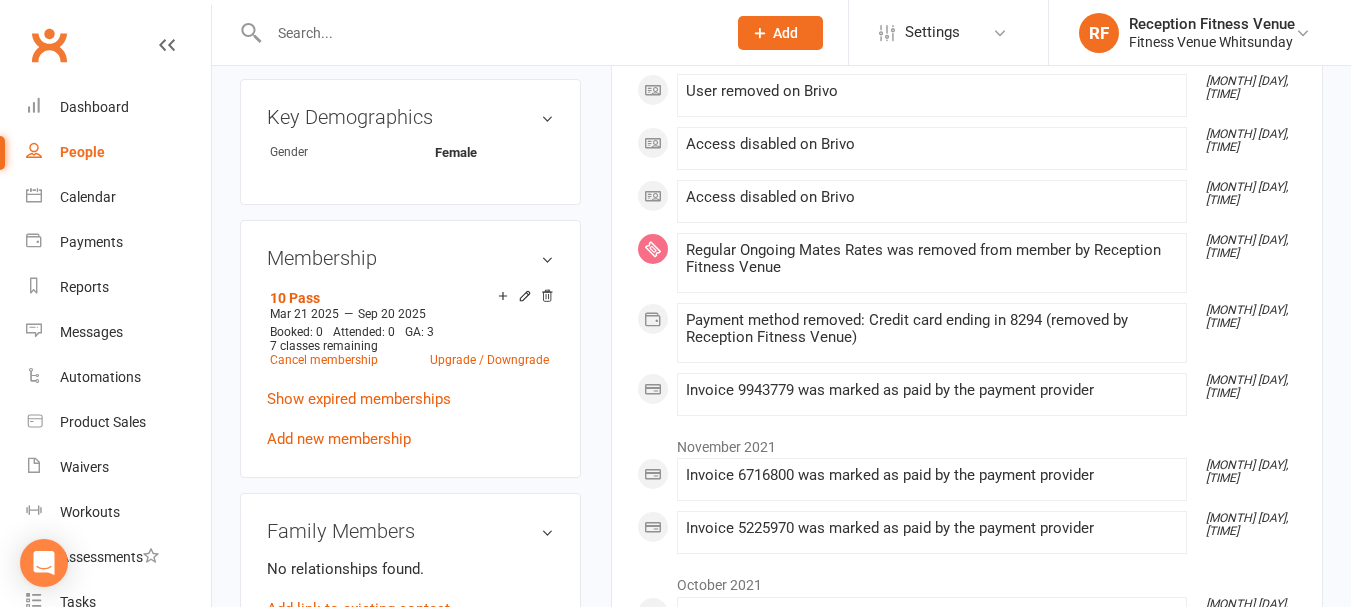 scroll, scrollTop: 0, scrollLeft: 0, axis: both 